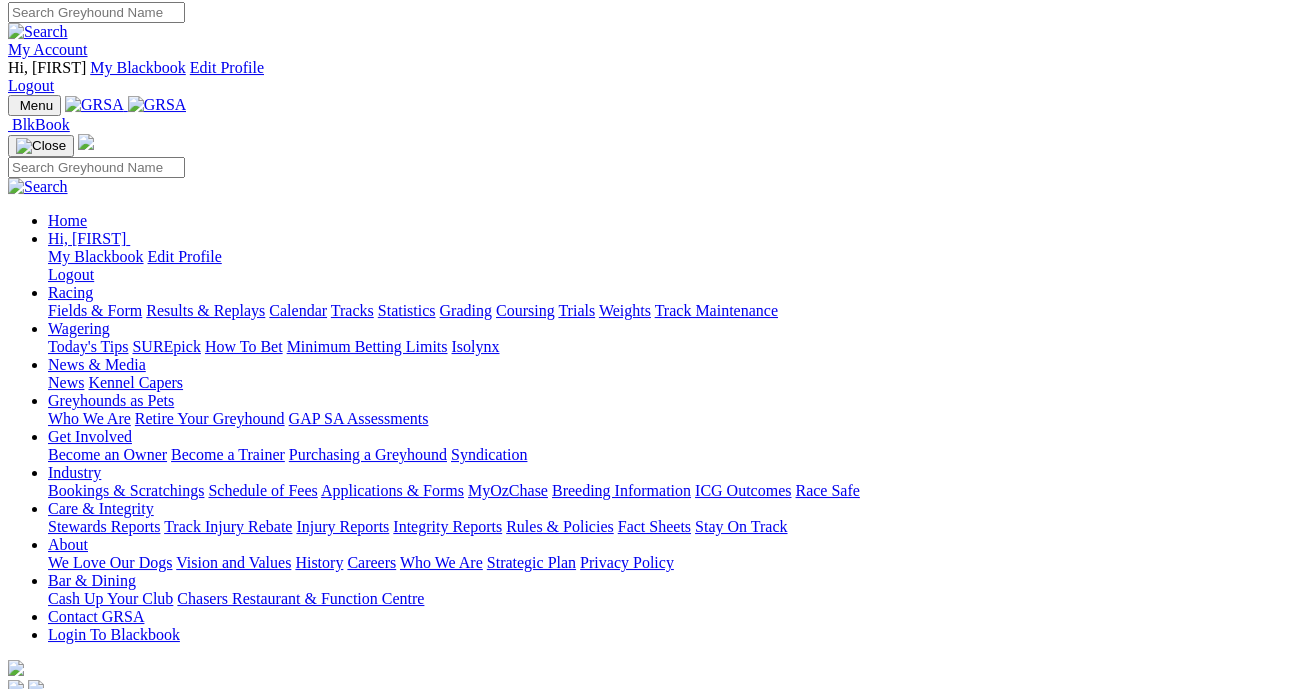 click on "Results & Replays" at bounding box center (205, 310) 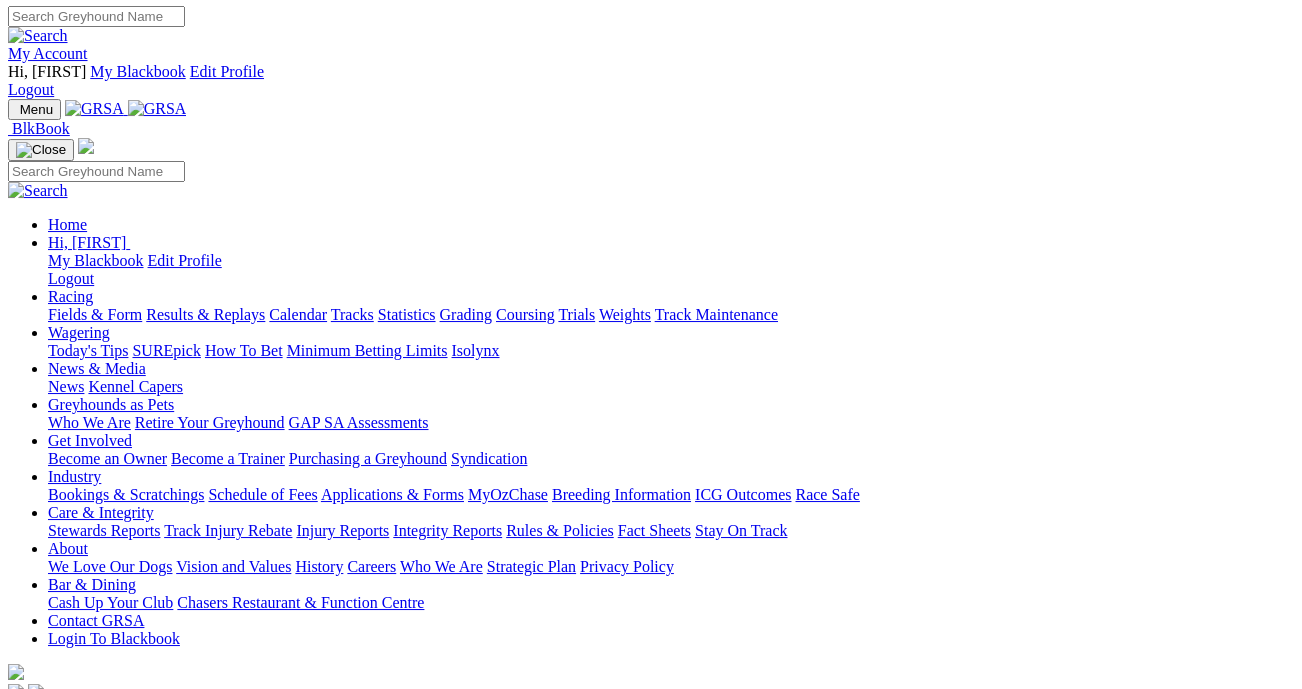 scroll, scrollTop: 5, scrollLeft: 0, axis: vertical 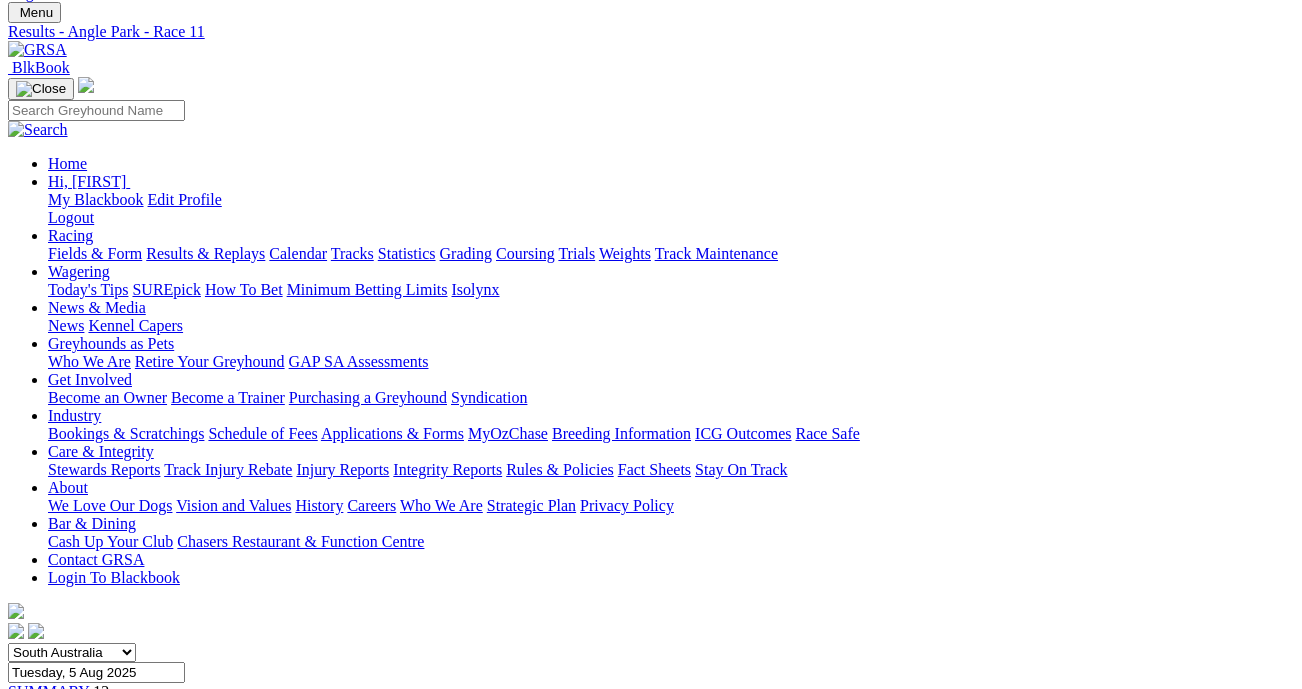 click on "R11" at bounding box center (21, 889) 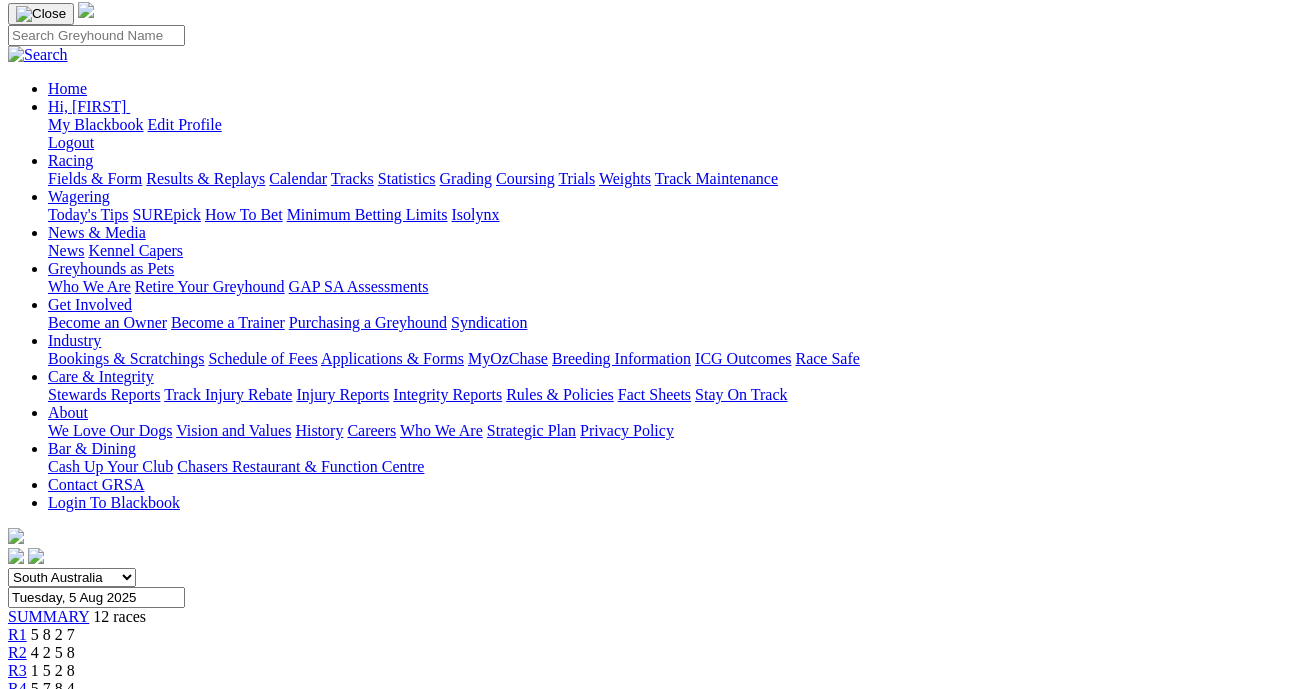 scroll, scrollTop: 180, scrollLeft: 0, axis: vertical 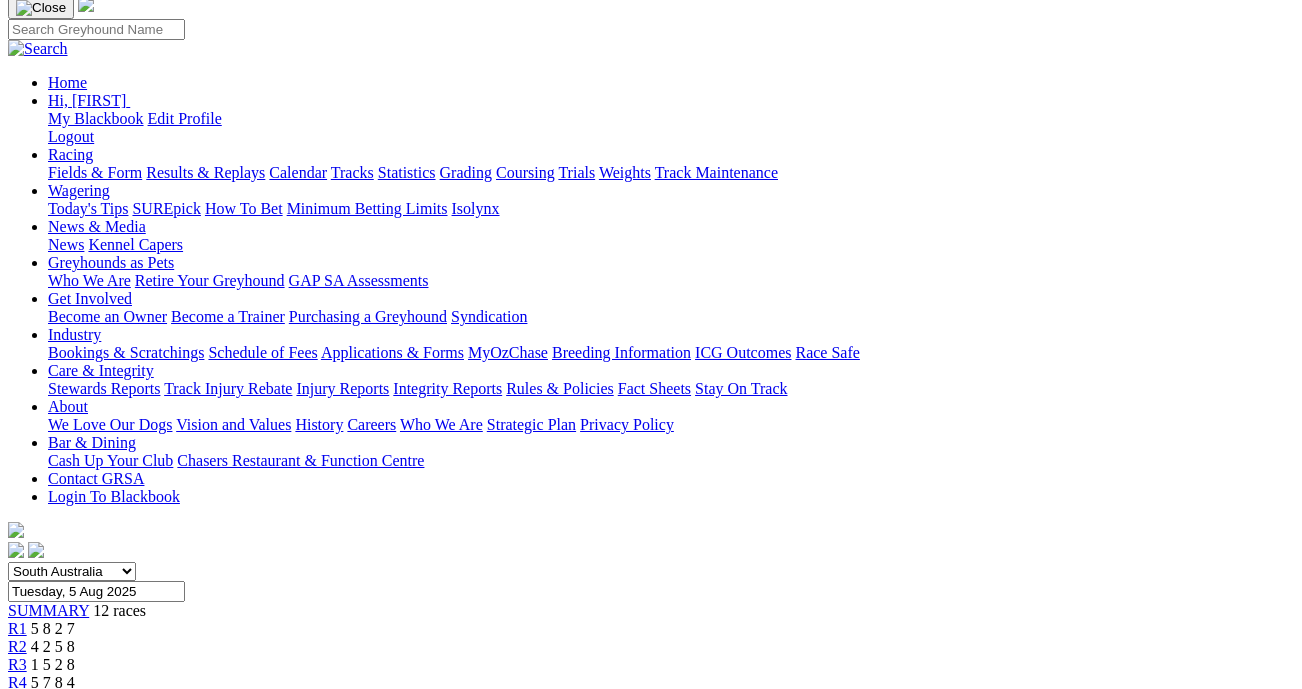 click on "R12" at bounding box center (21, 826) 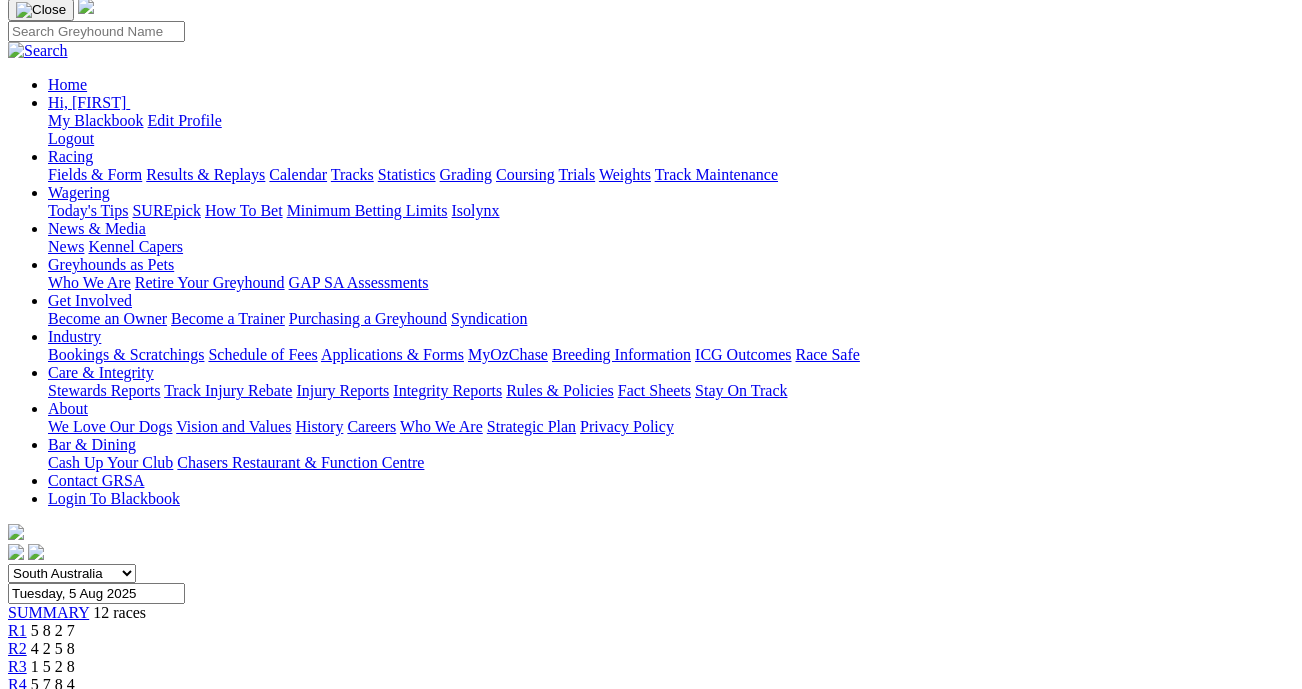 scroll, scrollTop: 177, scrollLeft: 0, axis: vertical 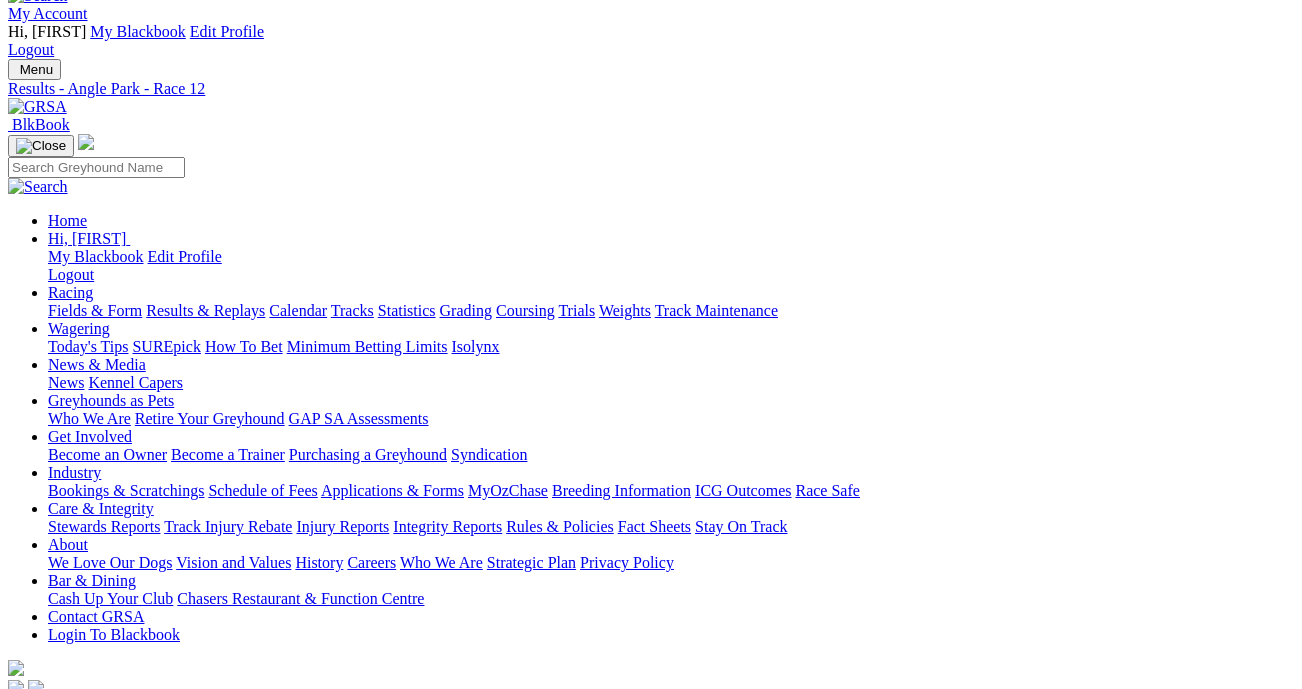 click on "7 2 9 1" at bounding box center (61, 928) 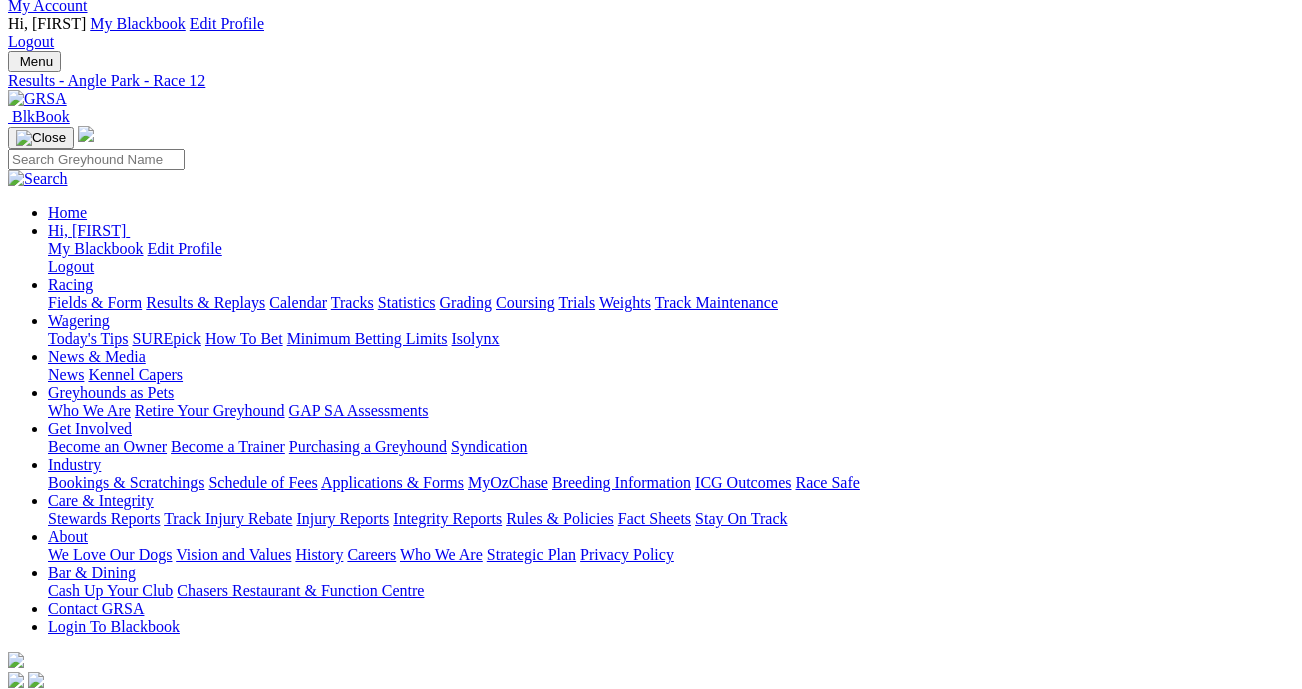 scroll, scrollTop: 50, scrollLeft: 6, axis: both 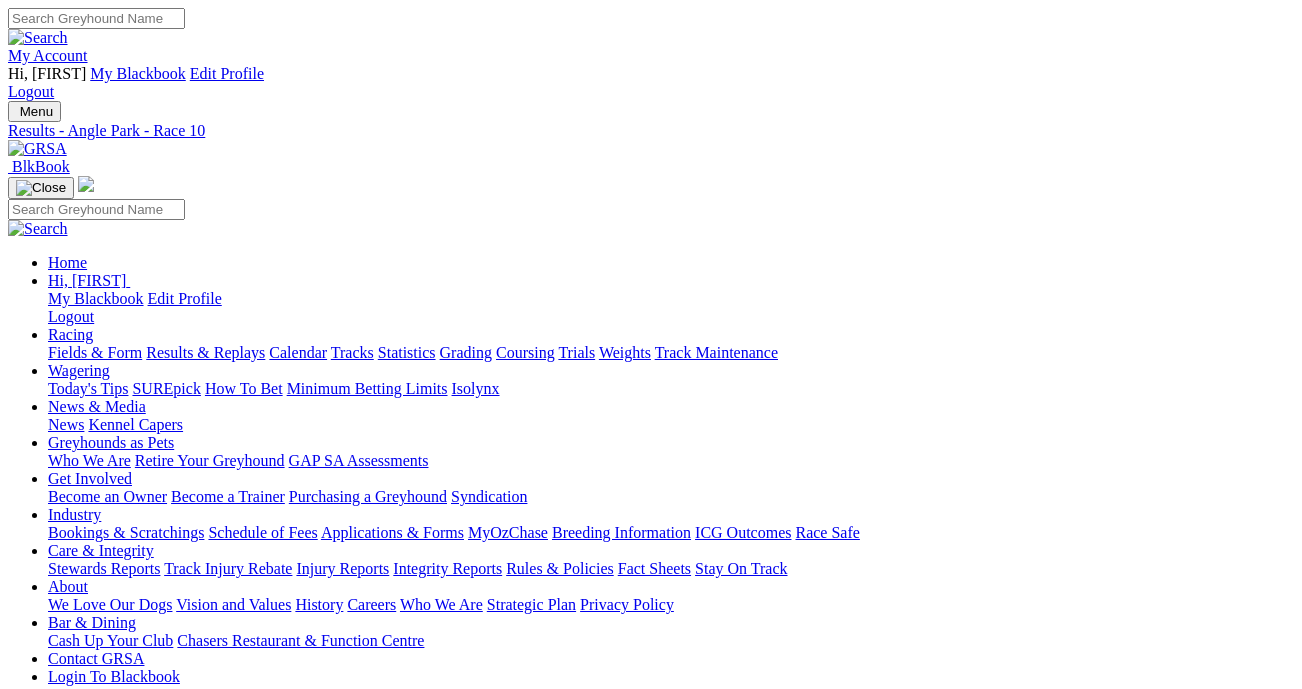 click on "R9
2 1 4 9" at bounding box center (651, 953) 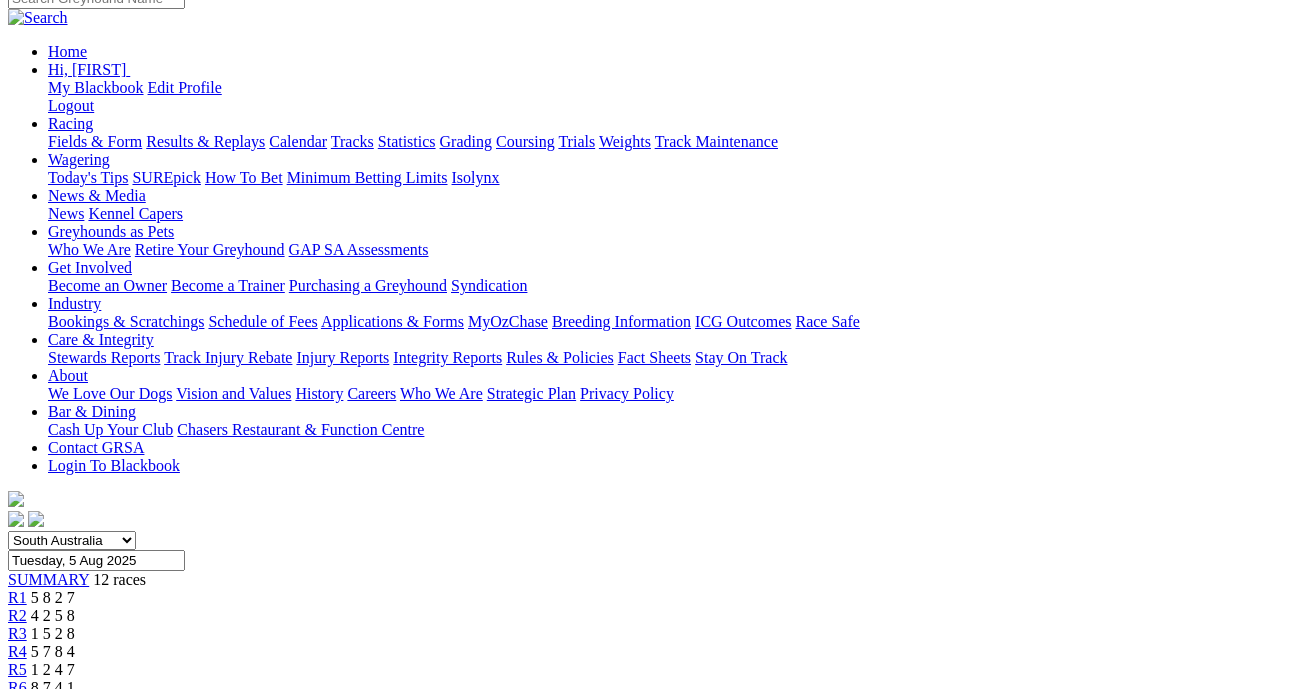 scroll, scrollTop: 210, scrollLeft: 0, axis: vertical 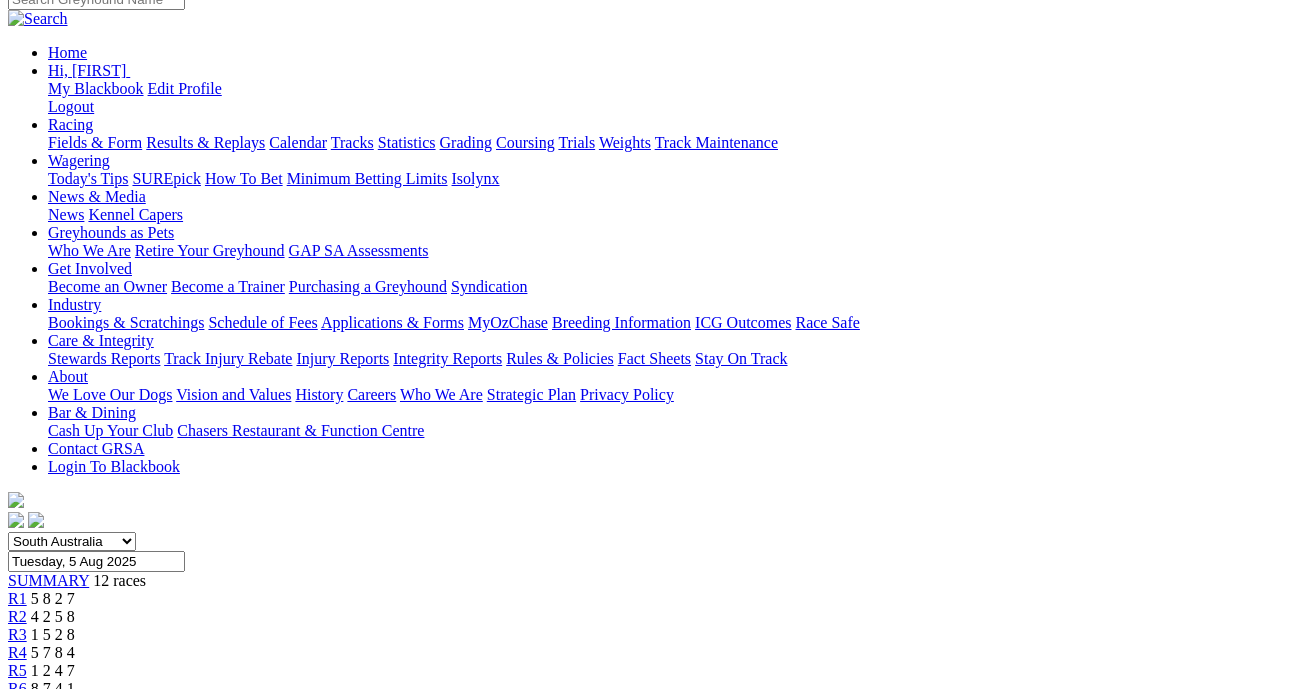 click on "2 8 1 5" at bounding box center [53, 724] 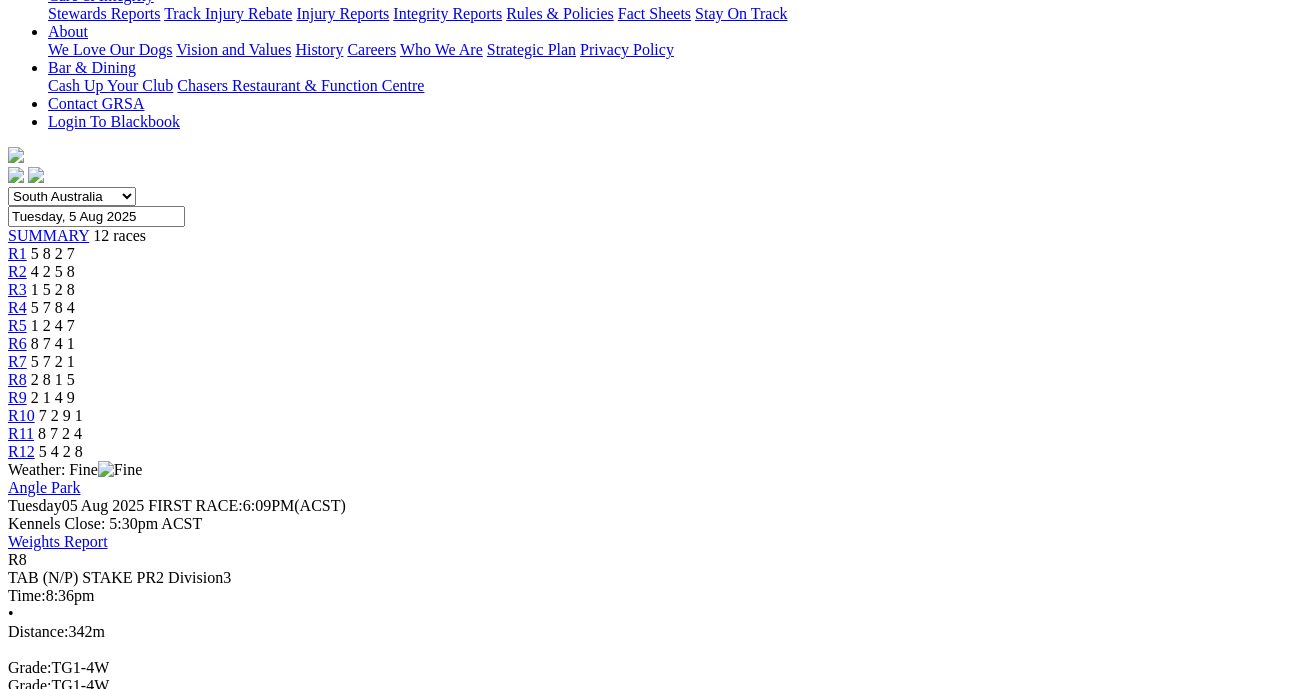 scroll, scrollTop: 561, scrollLeft: 0, axis: vertical 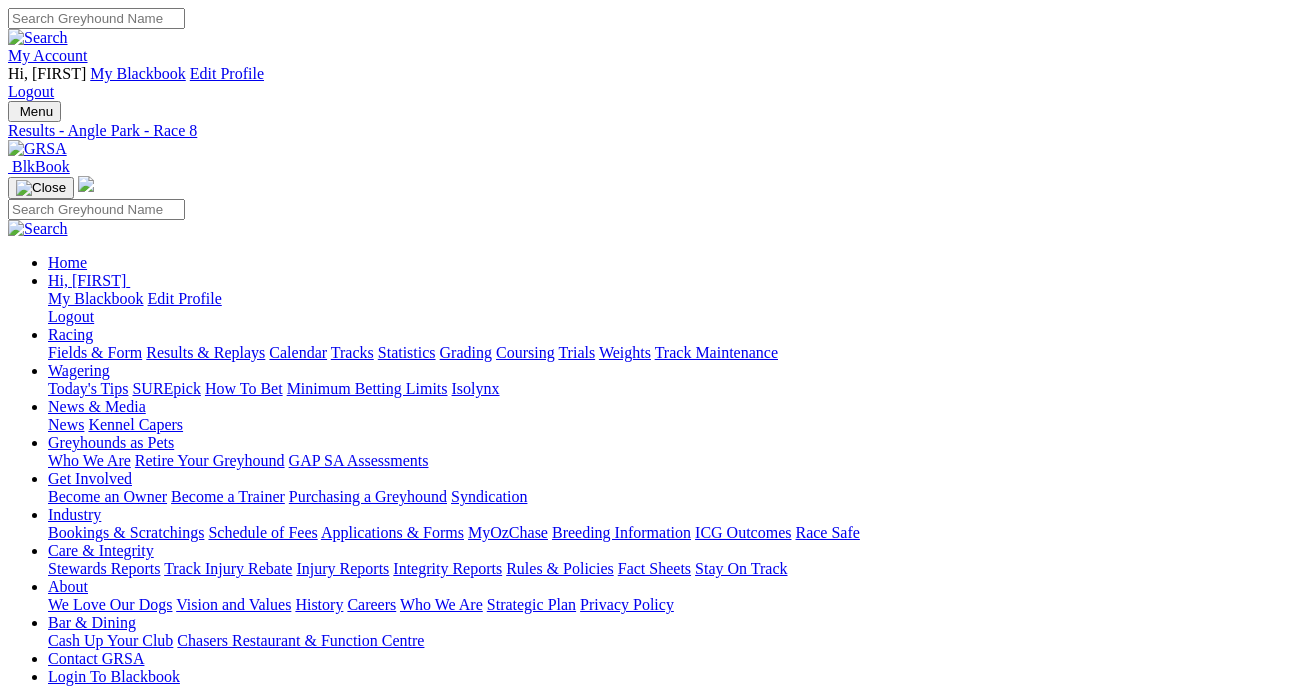click on "5 7 2 1" at bounding box center [53, 916] 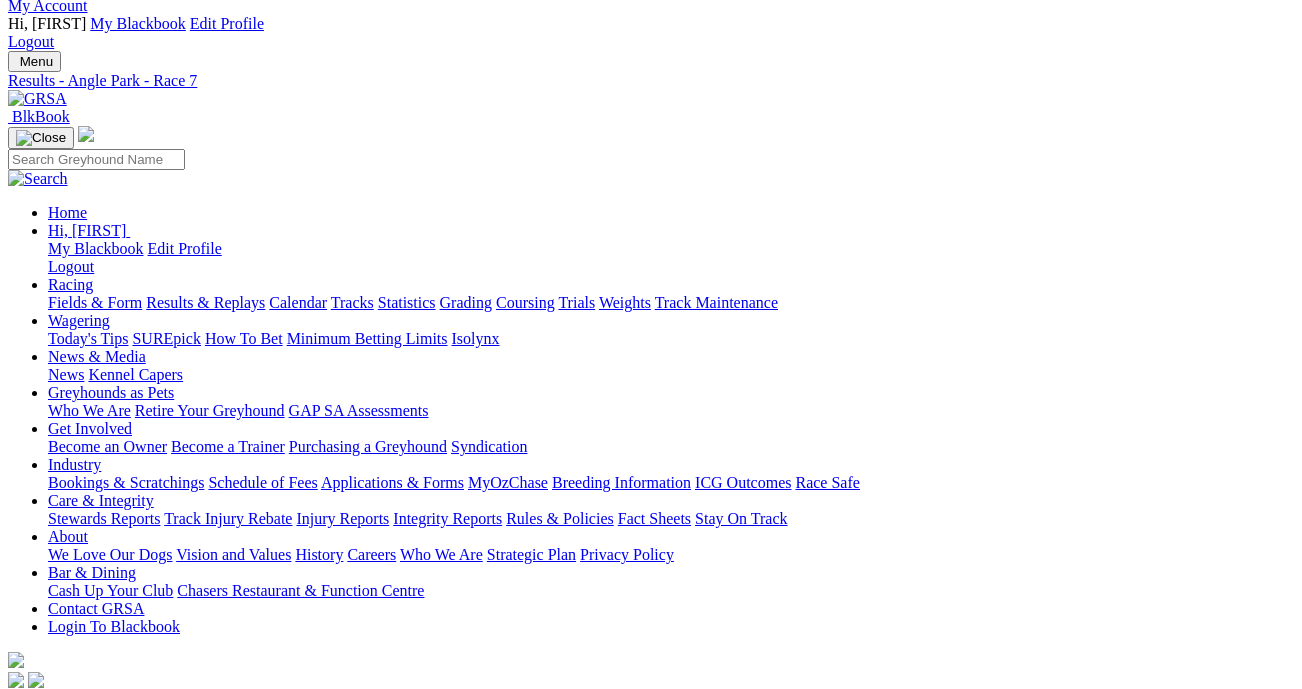 scroll, scrollTop: 61, scrollLeft: 0, axis: vertical 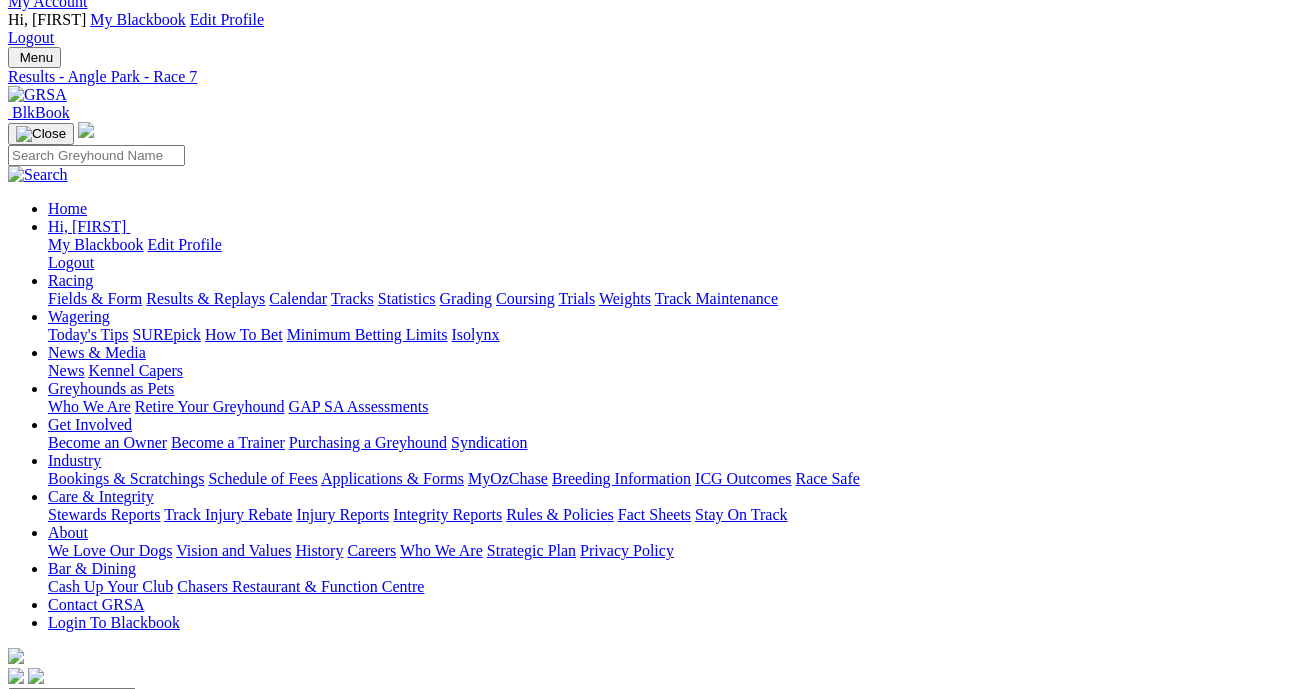 click on "8 7 4 1" at bounding box center (53, 844) 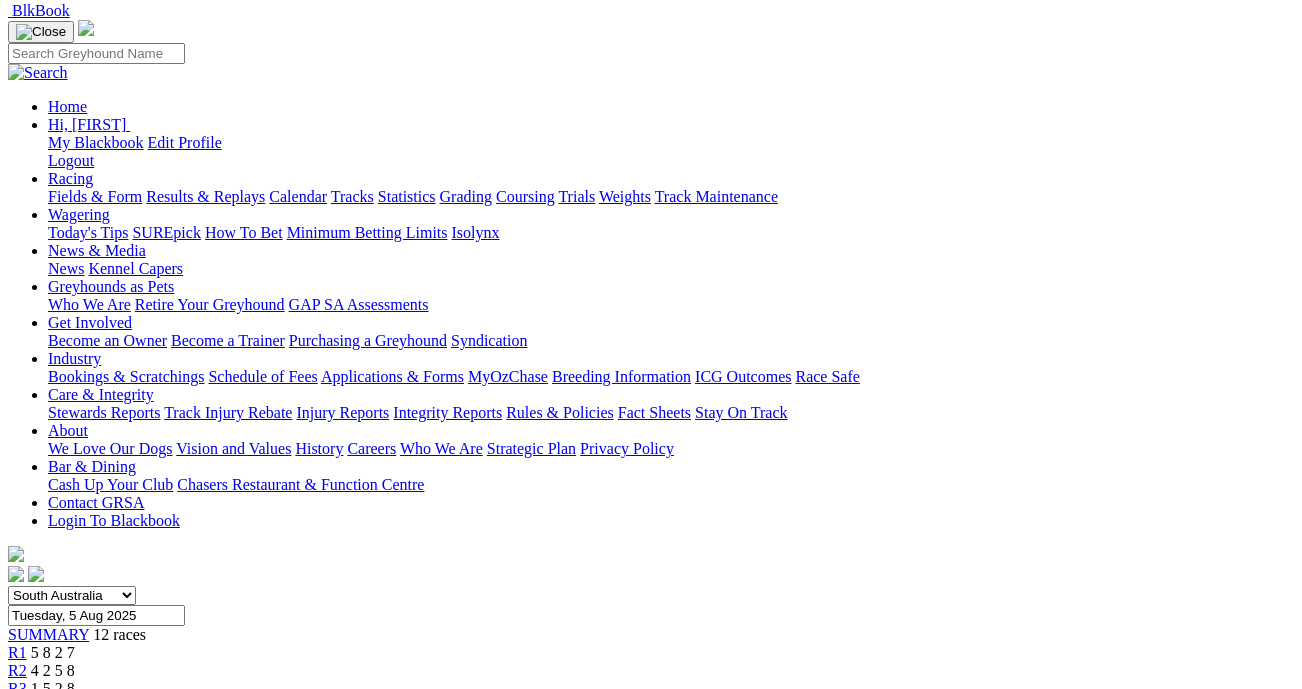 scroll, scrollTop: 142, scrollLeft: 1, axis: both 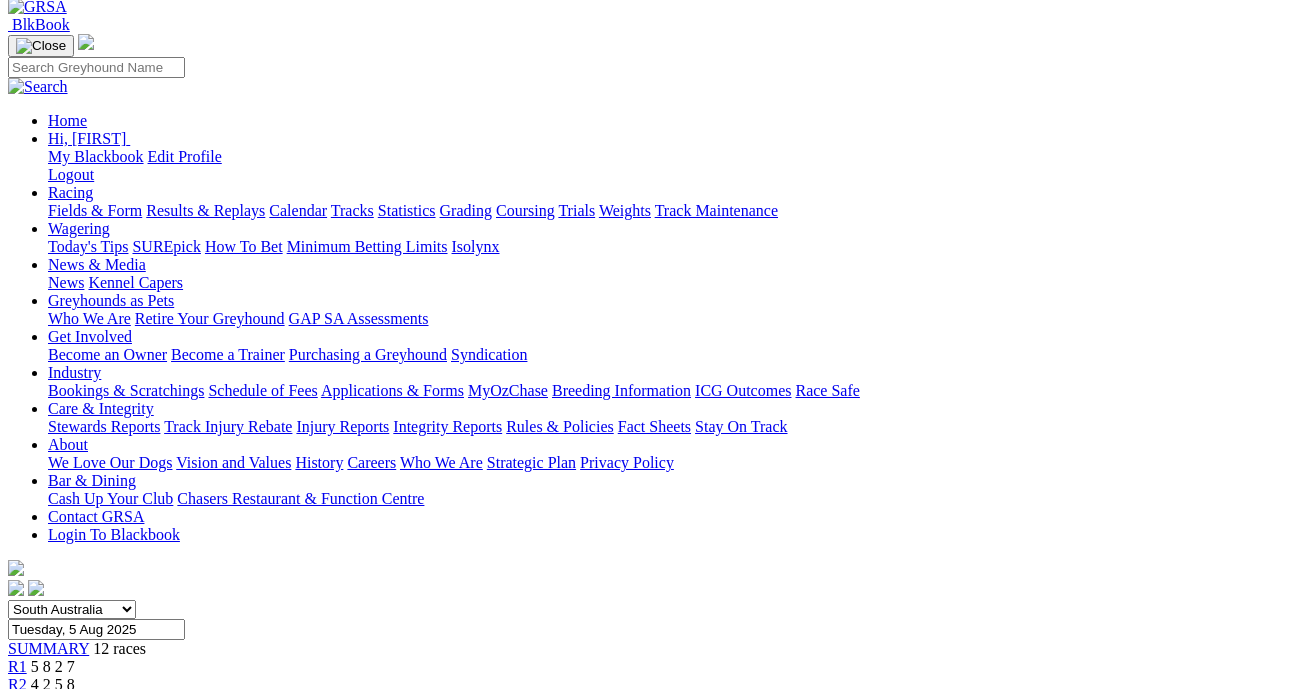 click on "1 2 4 7" at bounding box center [53, 738] 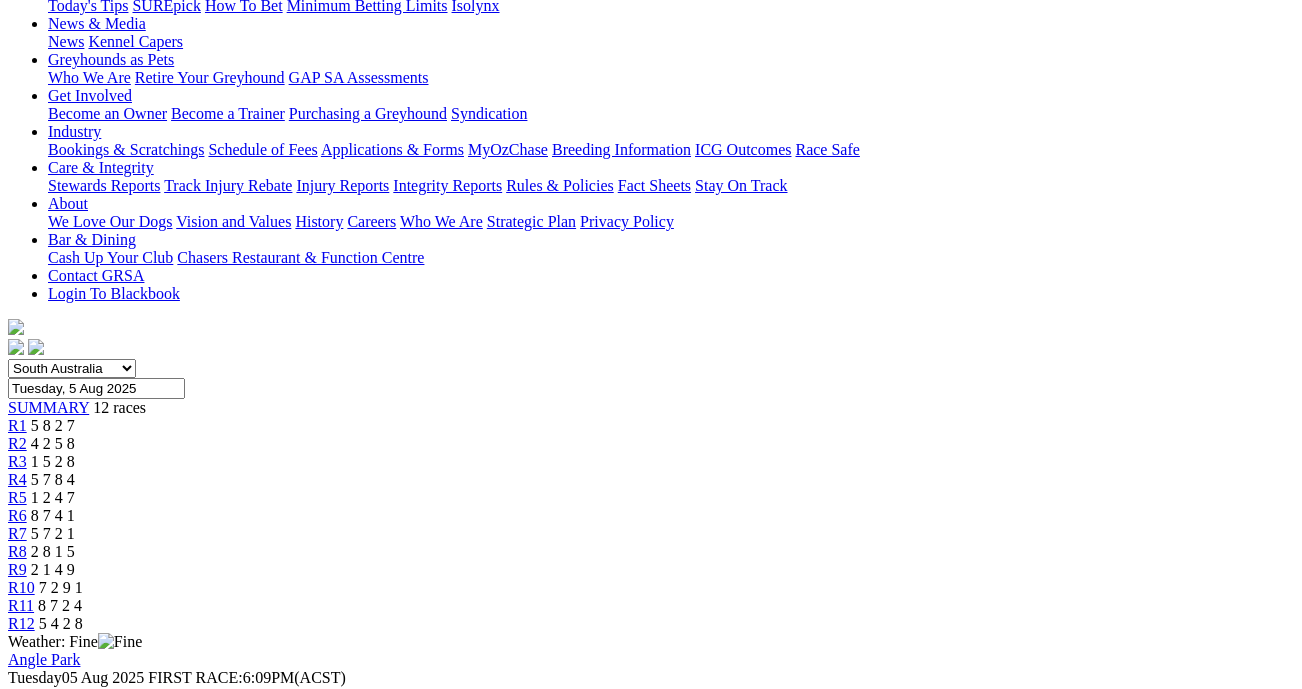 scroll, scrollTop: 381, scrollLeft: 0, axis: vertical 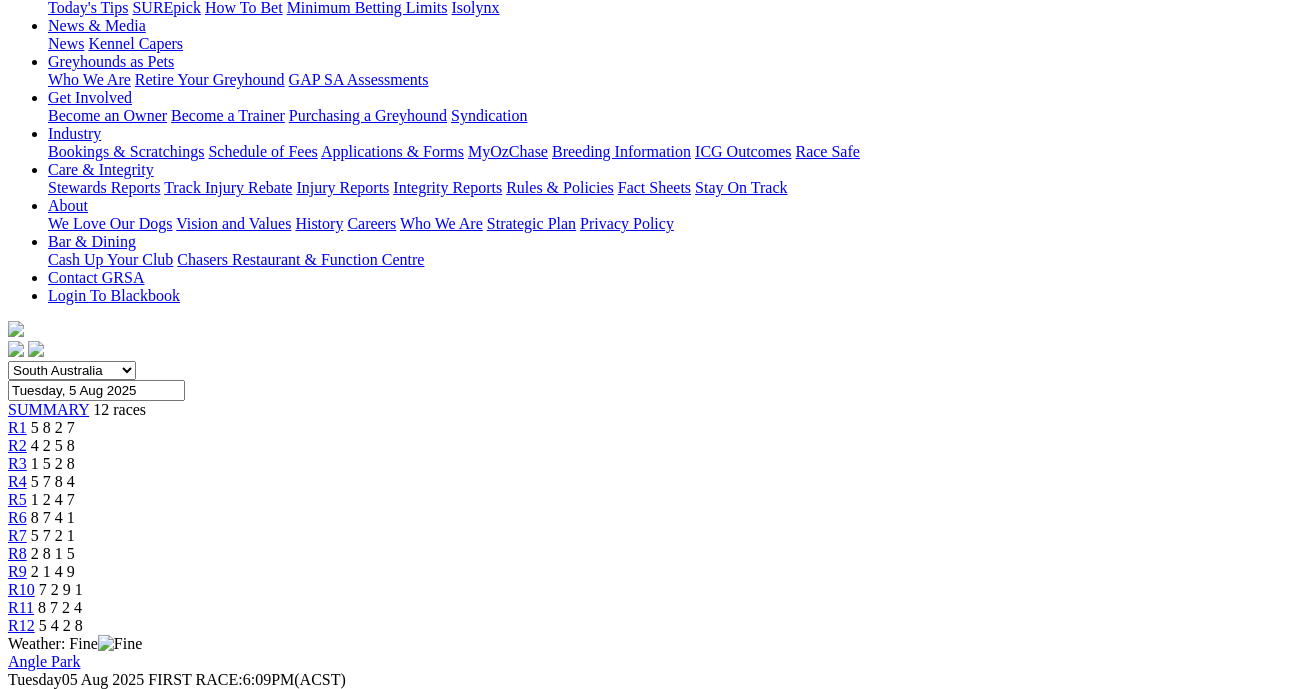 click at bounding box center [89, 1773] 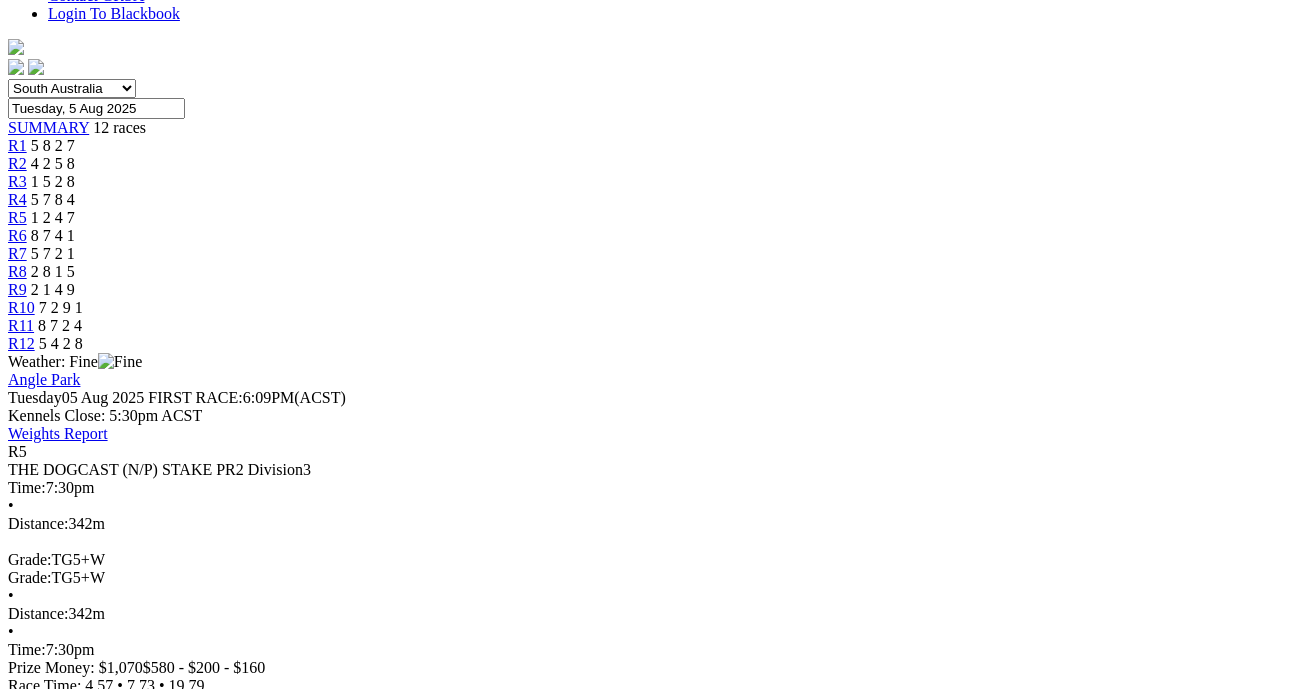 scroll, scrollTop: 666, scrollLeft: 0, axis: vertical 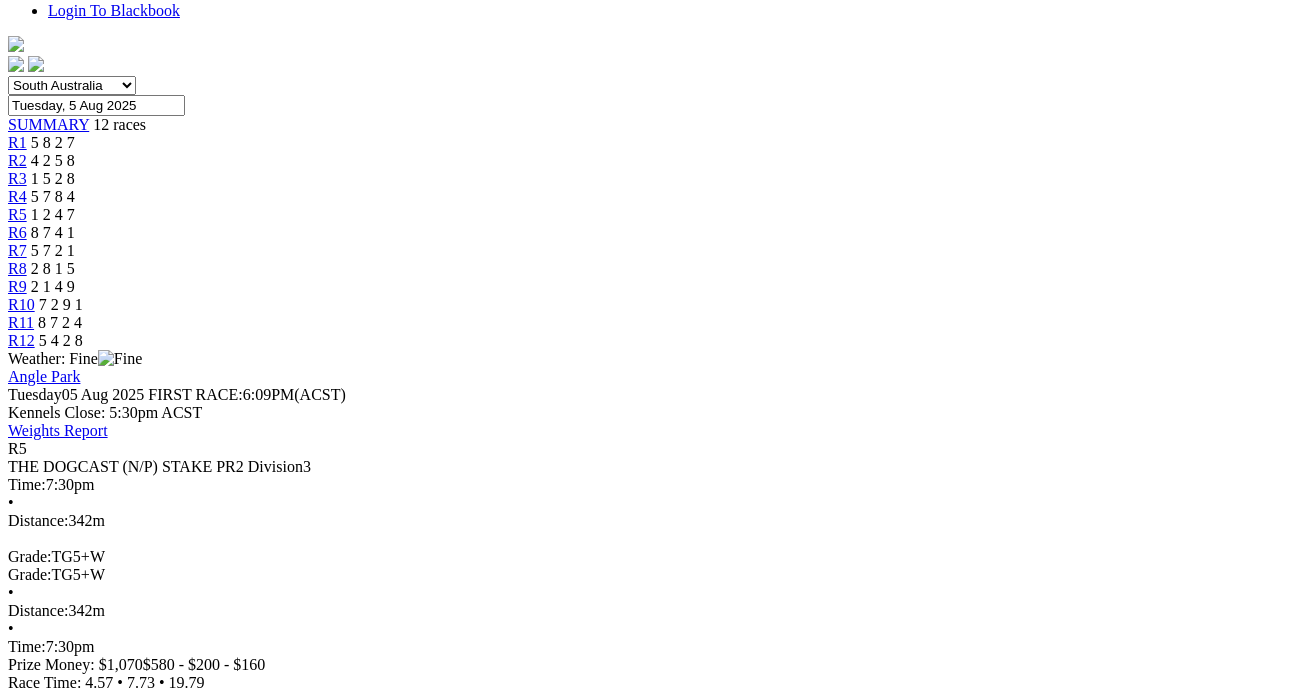 click on "Mine Master" at bounding box center [120, 1787] 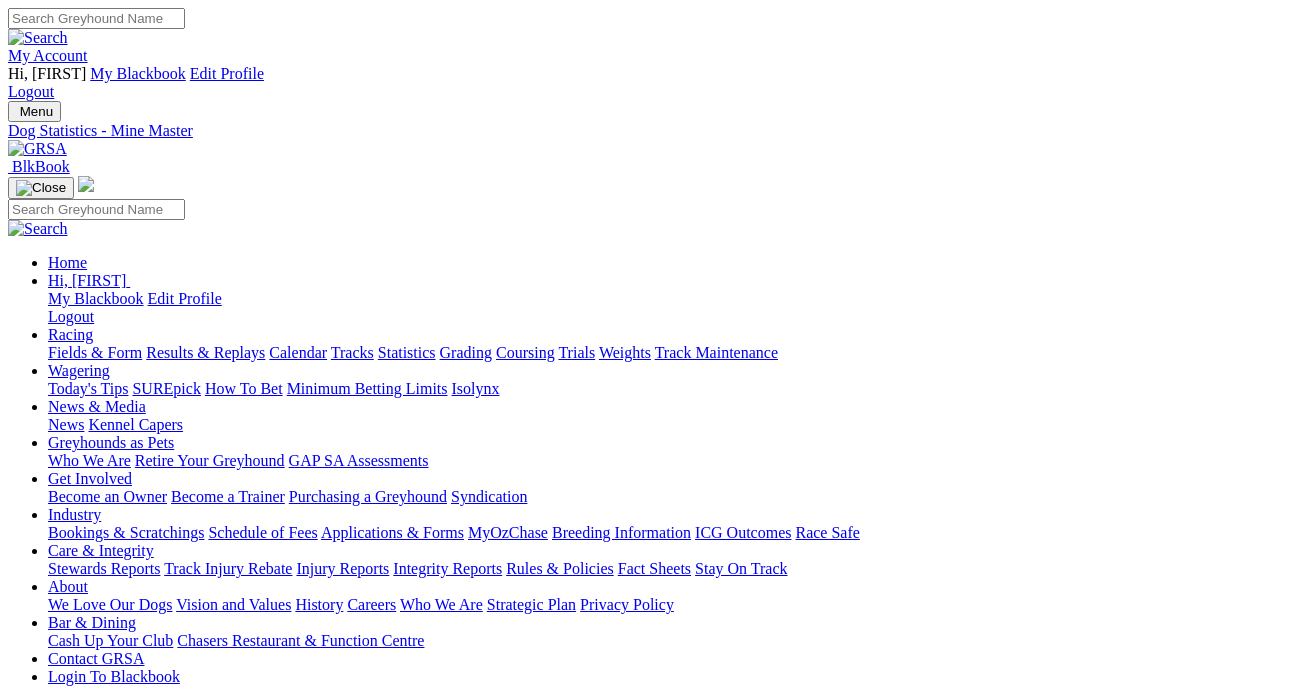 scroll, scrollTop: 0, scrollLeft: 0, axis: both 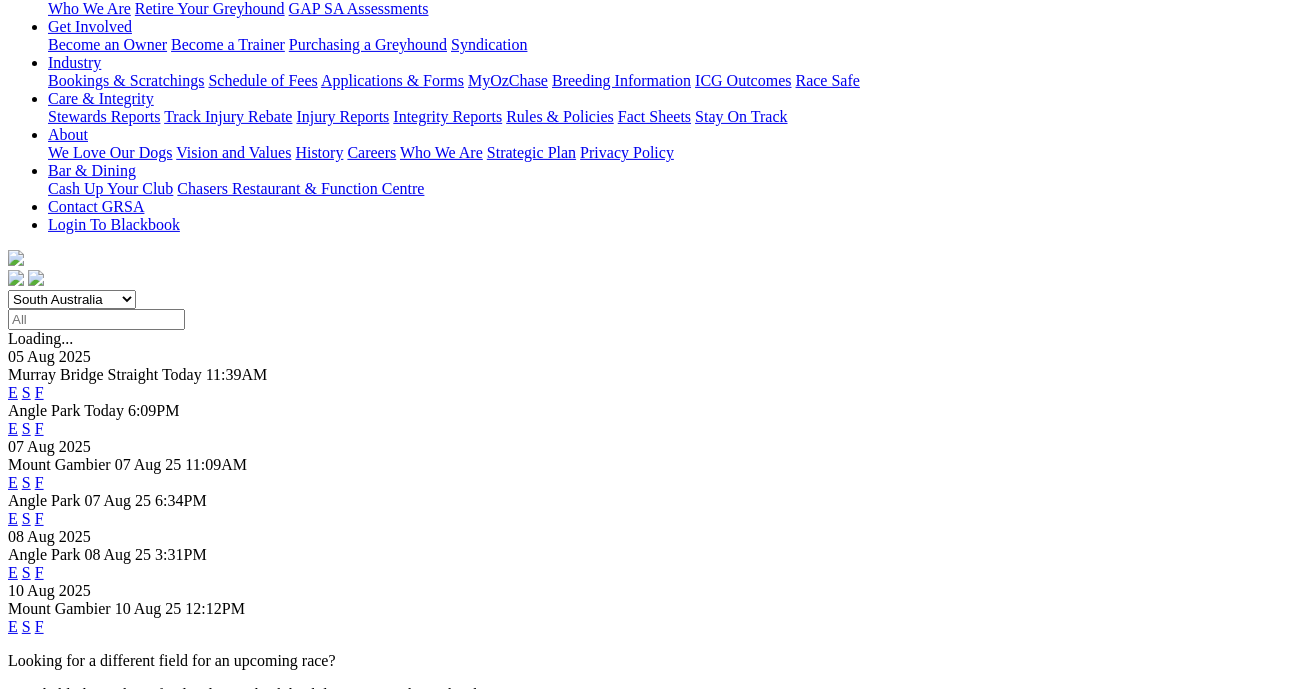 click on "F" at bounding box center (39, 572) 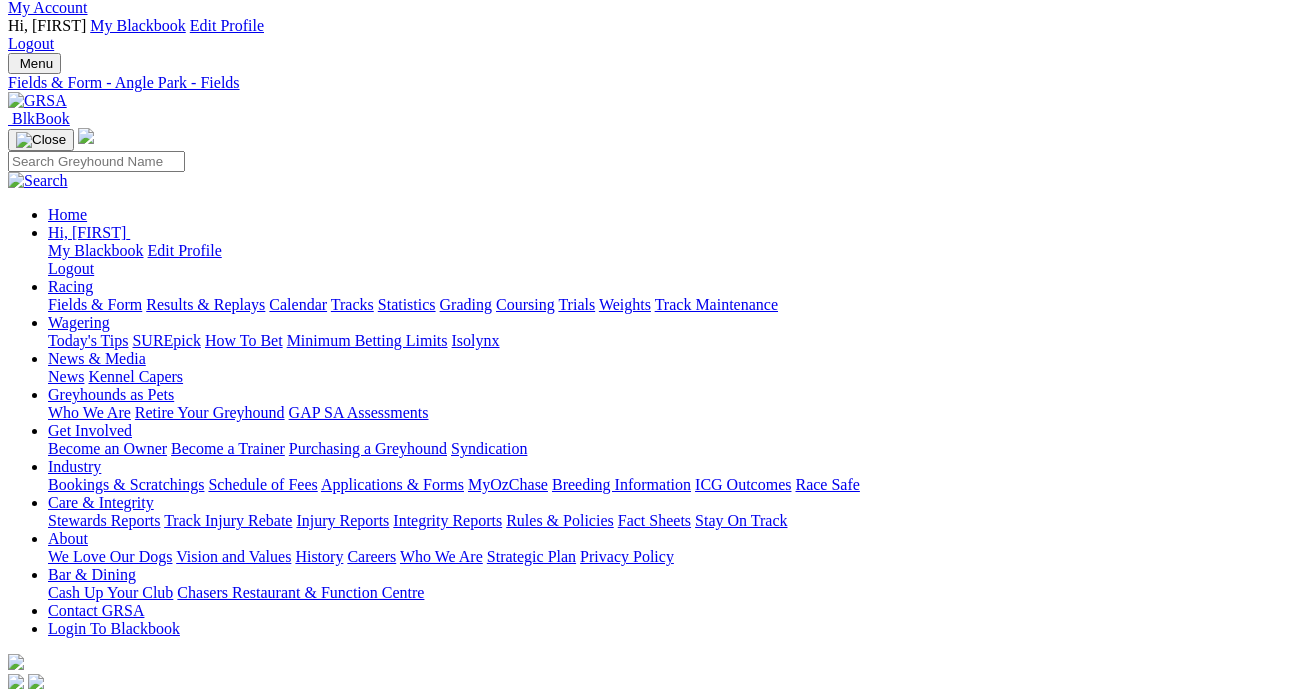 scroll, scrollTop: 0, scrollLeft: 6, axis: horizontal 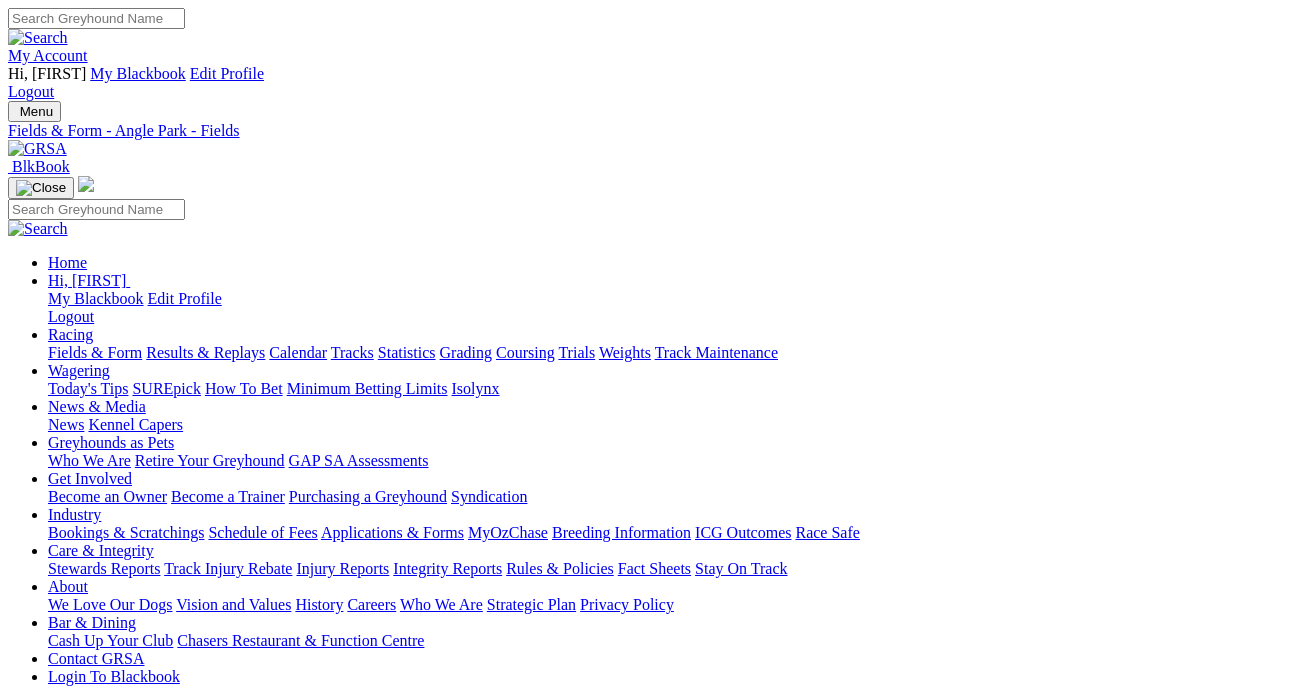 click on "Fields & Form" at bounding box center [95, 352] 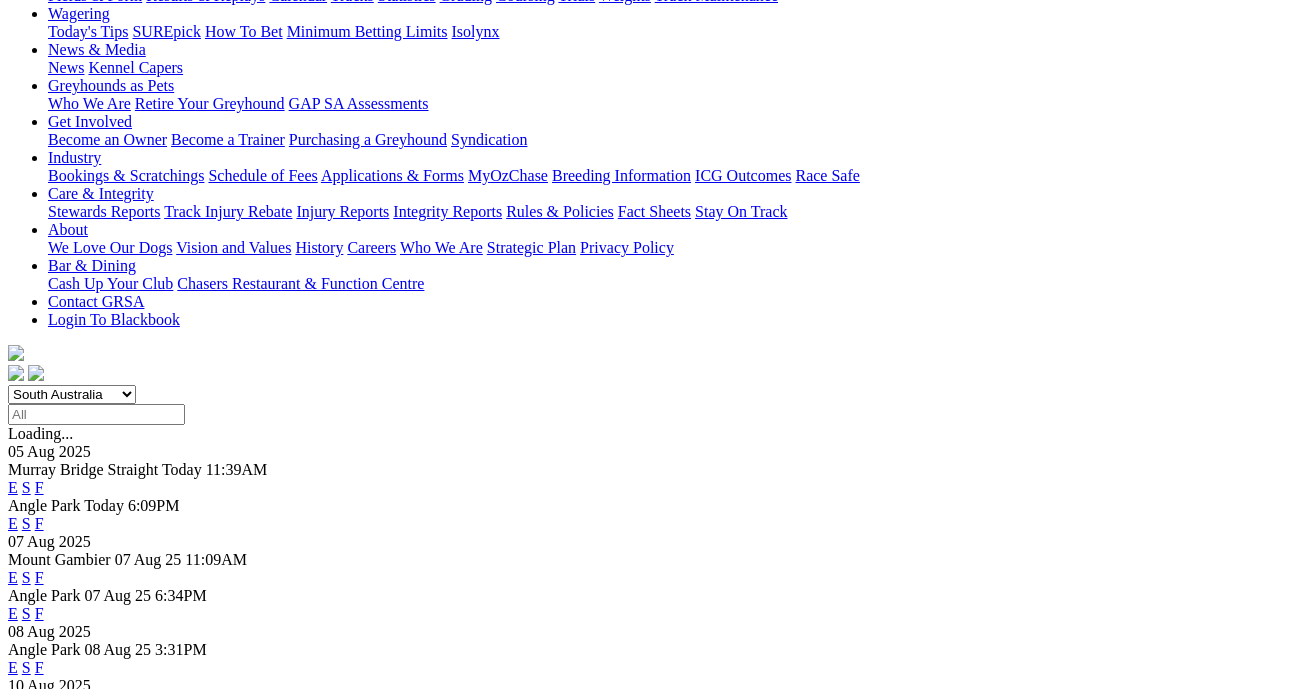 scroll, scrollTop: 354, scrollLeft: 0, axis: vertical 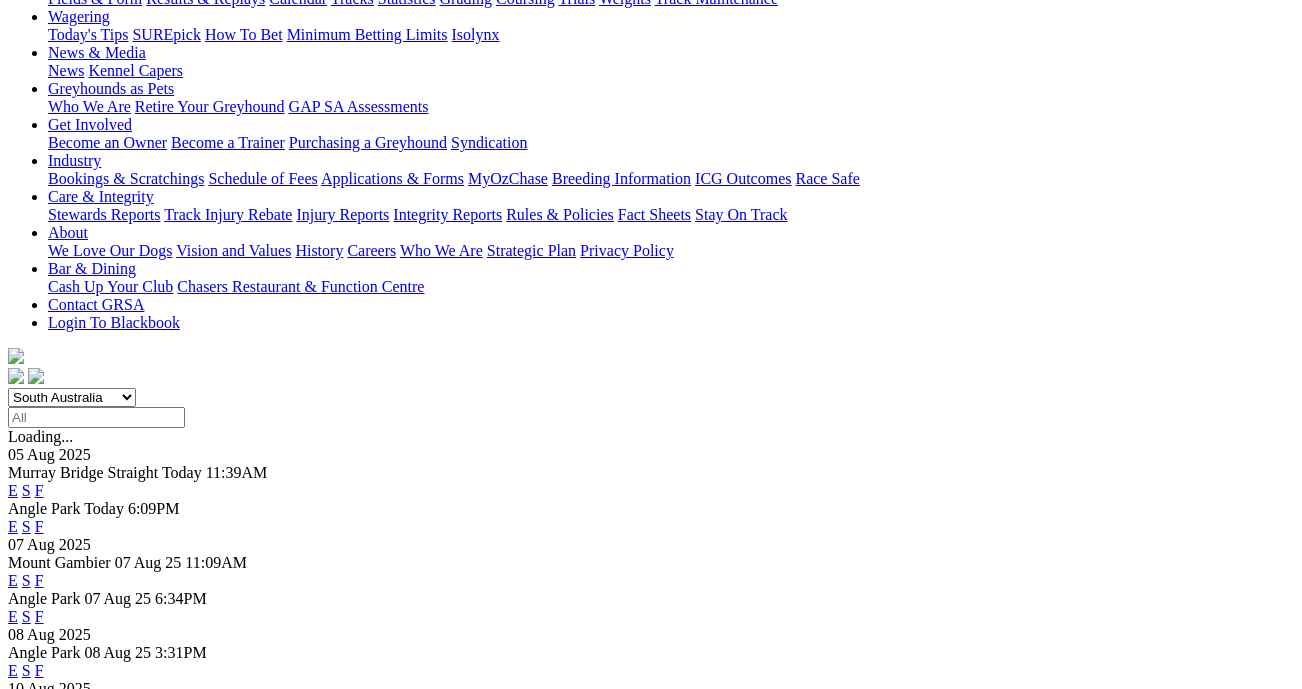 click on "F" at bounding box center (39, 616) 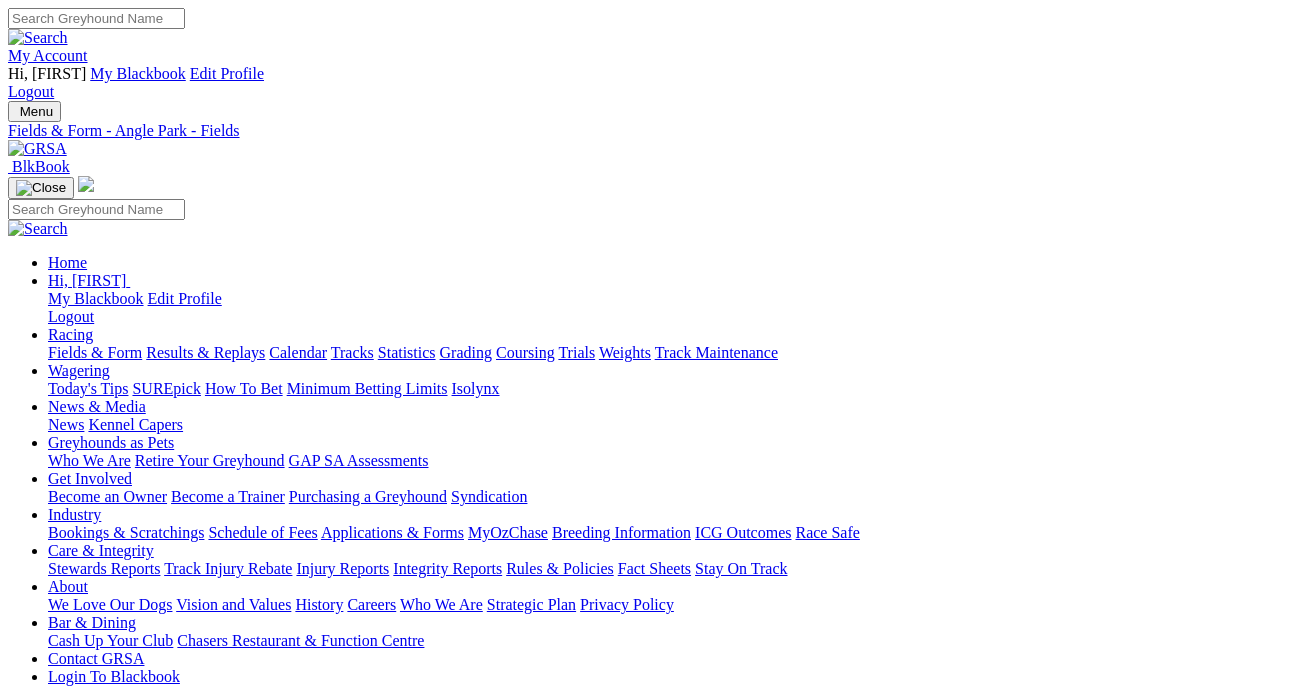 scroll, scrollTop: 0, scrollLeft: 0, axis: both 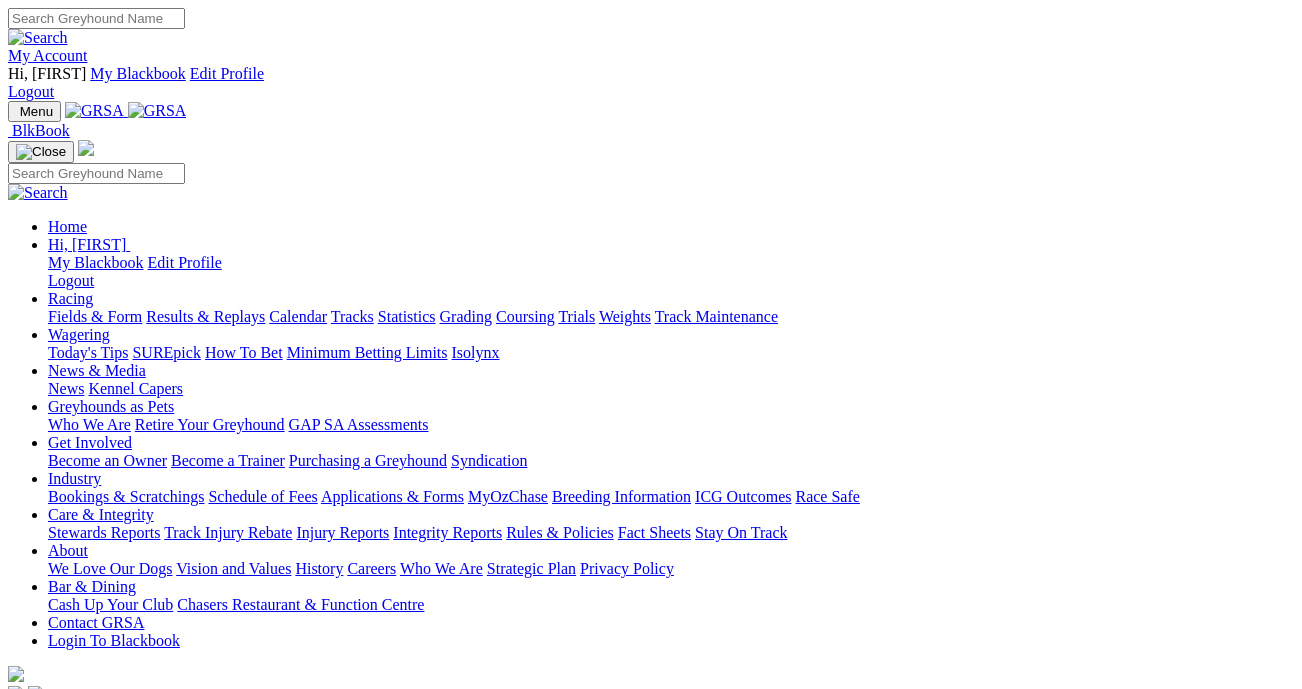 click at bounding box center (96, 962) 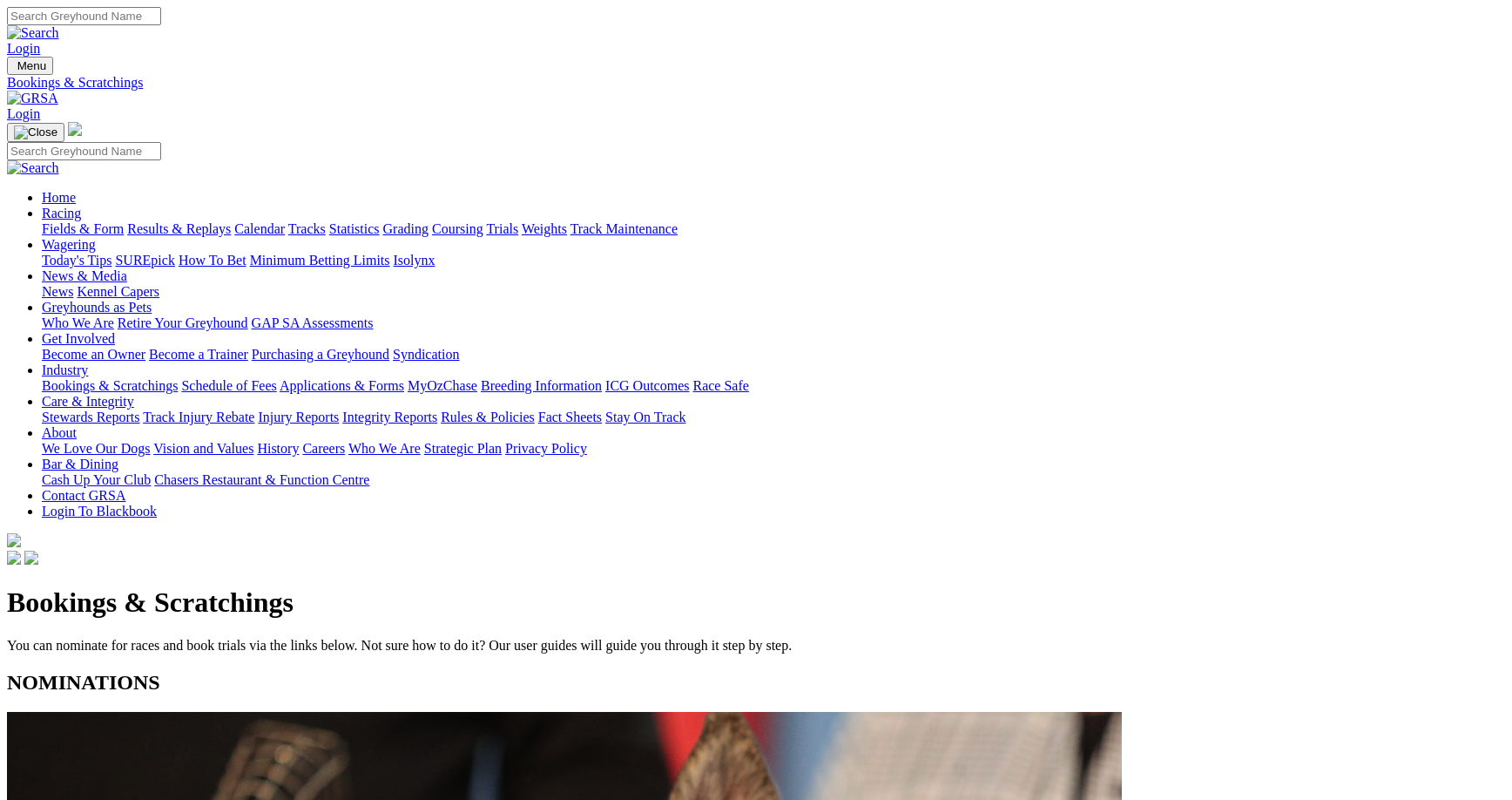 scroll, scrollTop: 0, scrollLeft: 0, axis: both 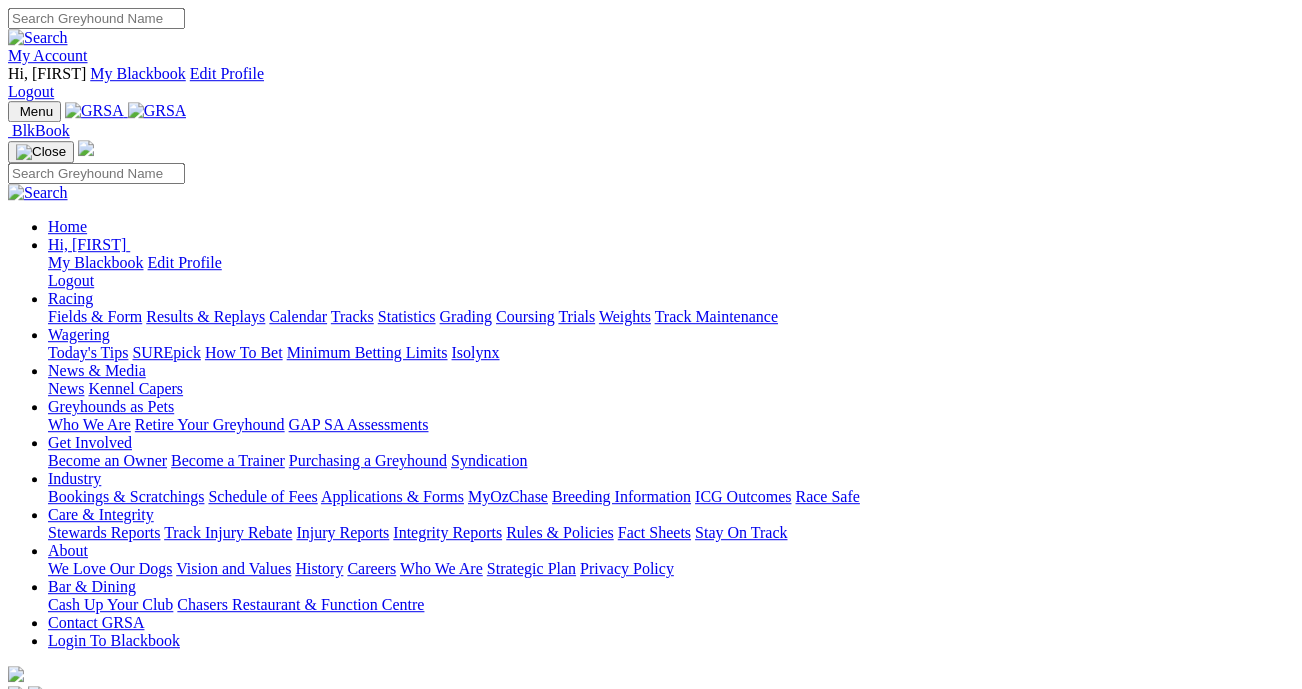 click on "Results & Replays" at bounding box center (205, 316) 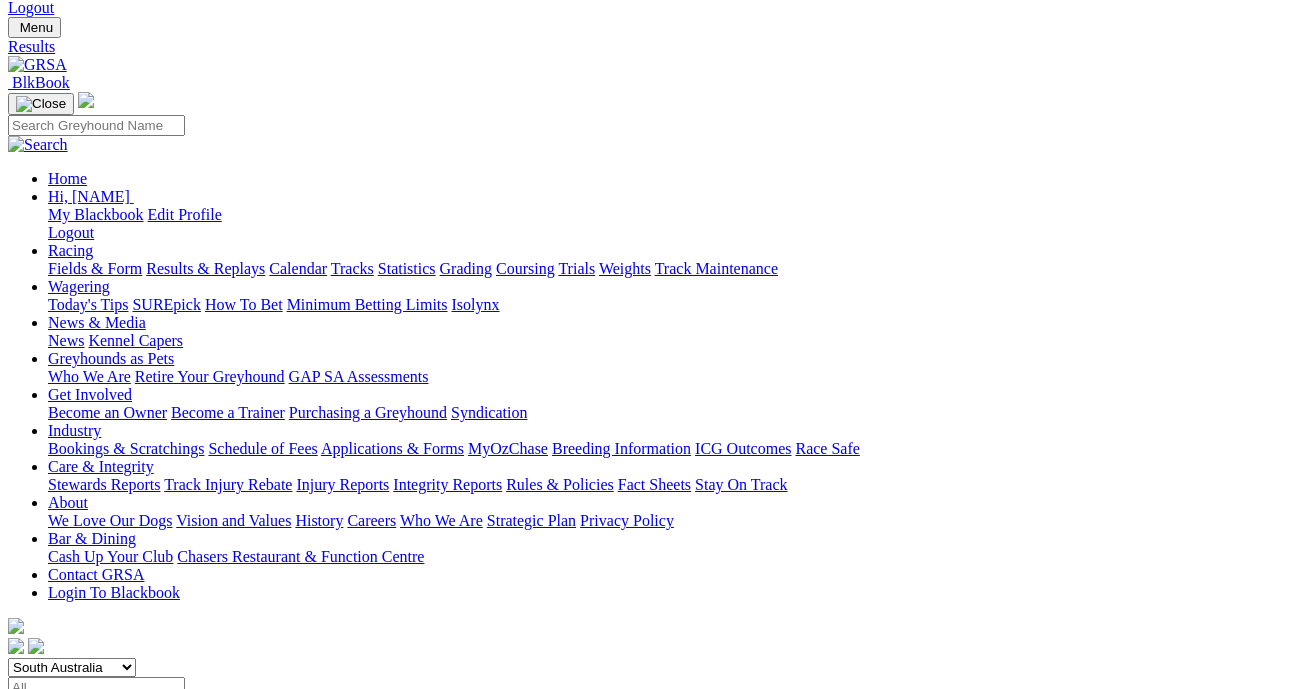 scroll, scrollTop: 86, scrollLeft: 0, axis: vertical 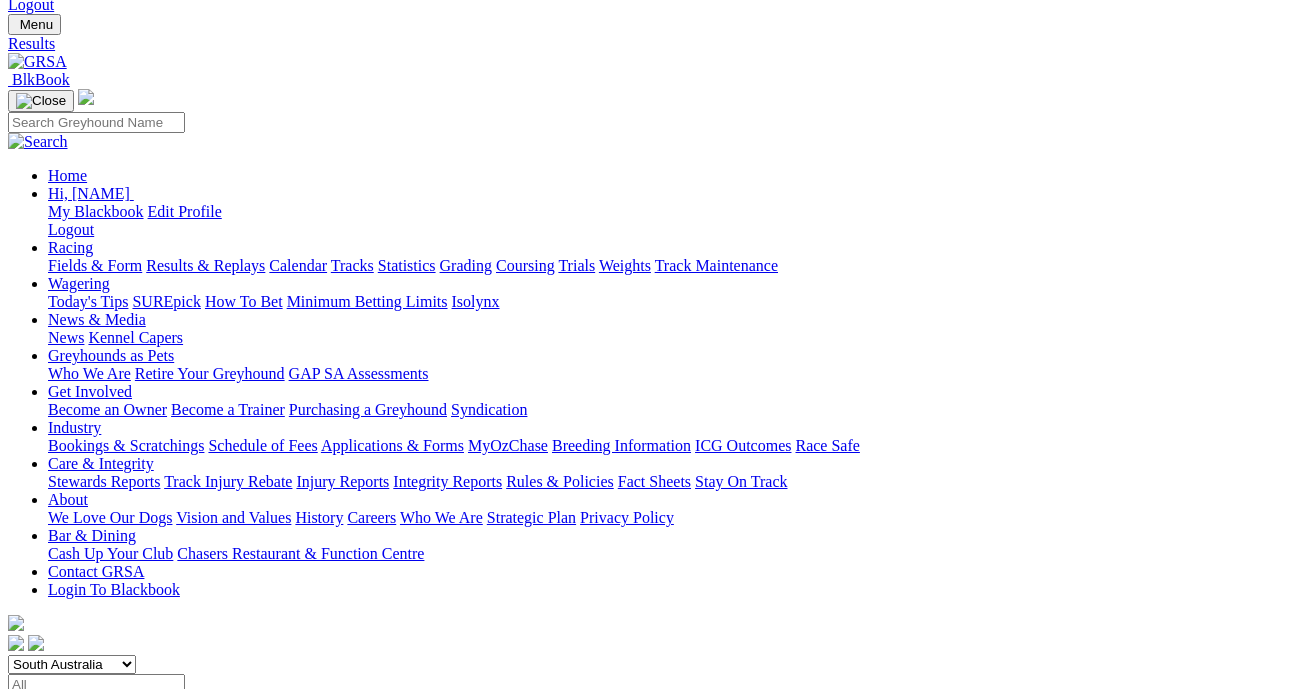 click on "5 4 2 8" at bounding box center [30, 1889] 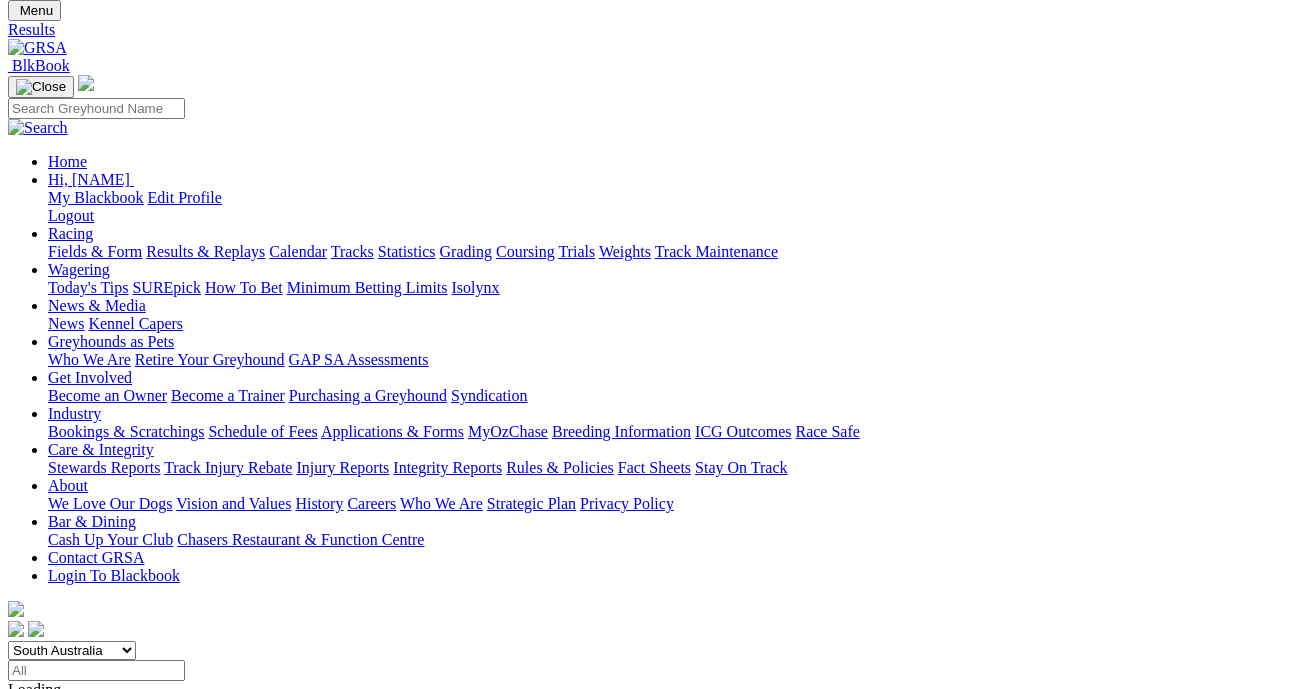 scroll, scrollTop: 111, scrollLeft: 0, axis: vertical 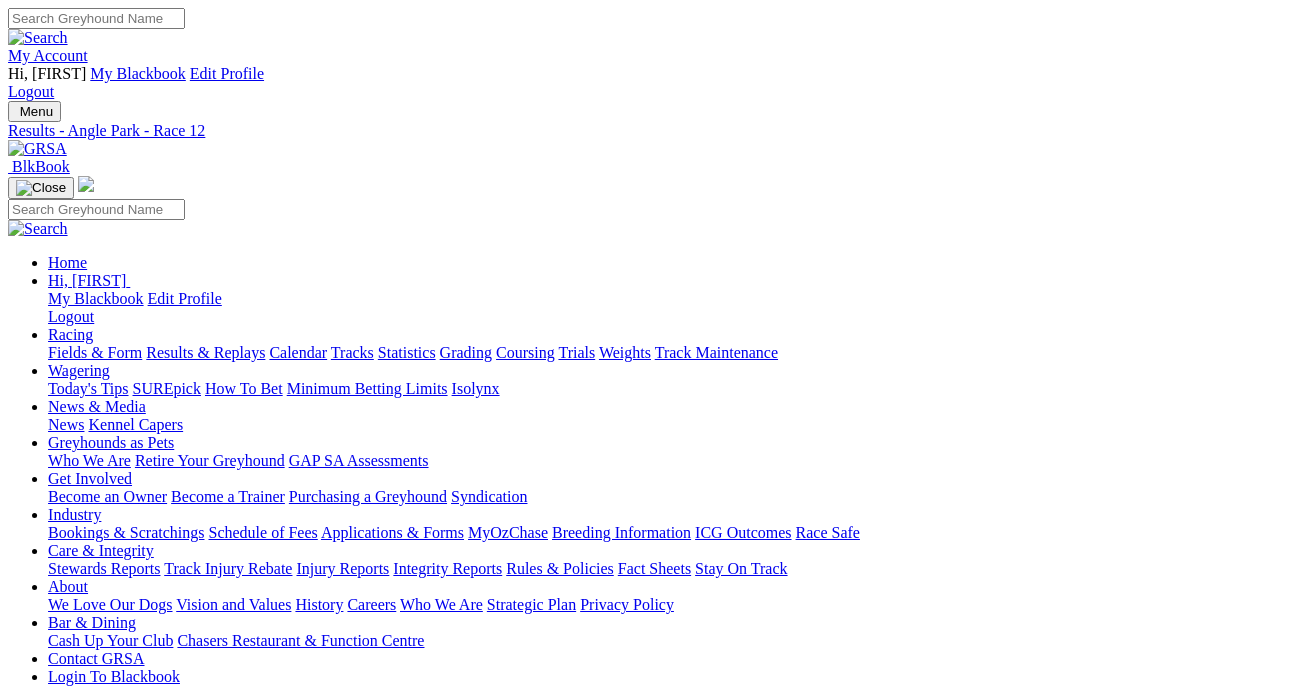 click on "Results & Replays" at bounding box center (205, 352) 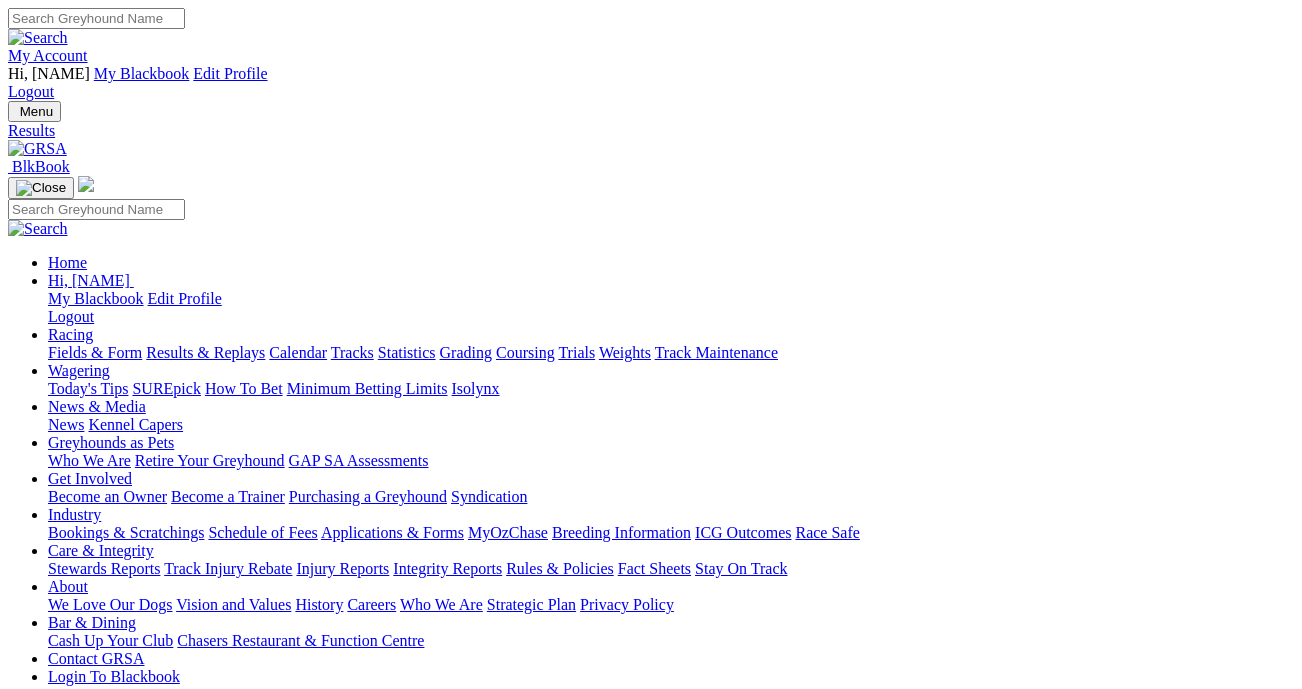 scroll, scrollTop: 0, scrollLeft: 0, axis: both 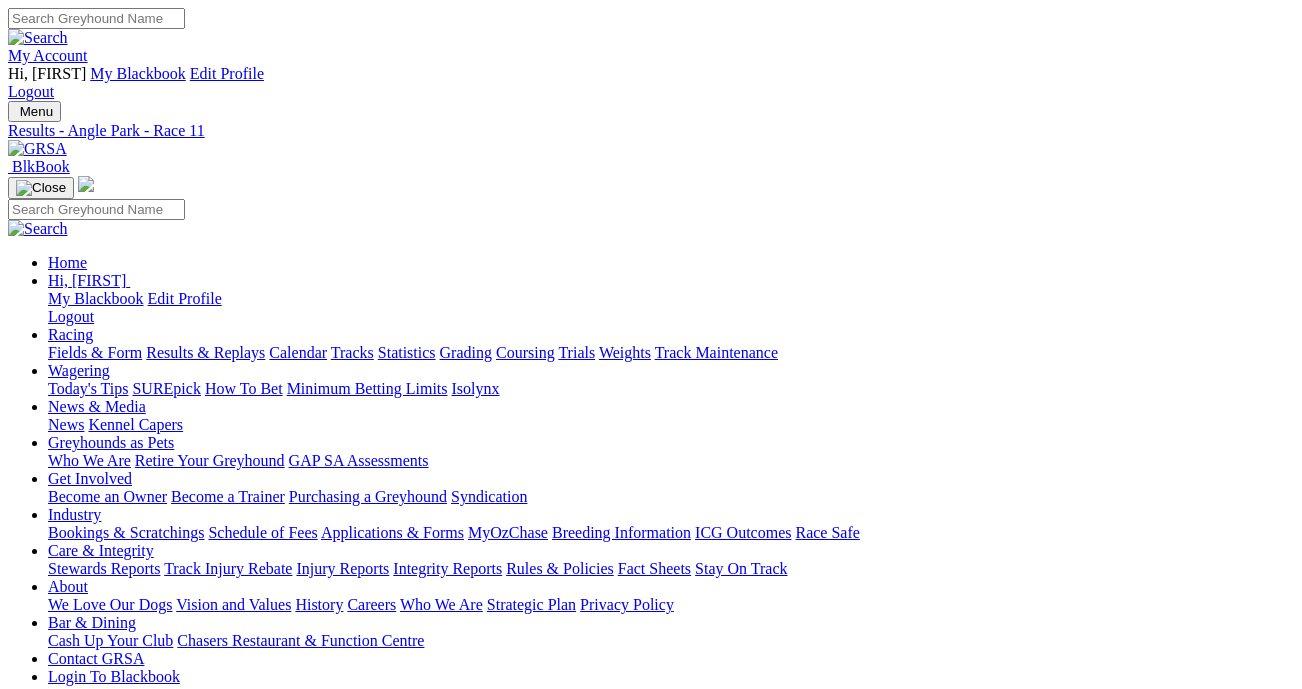 click on "Integrity Reports" at bounding box center (447, 568) 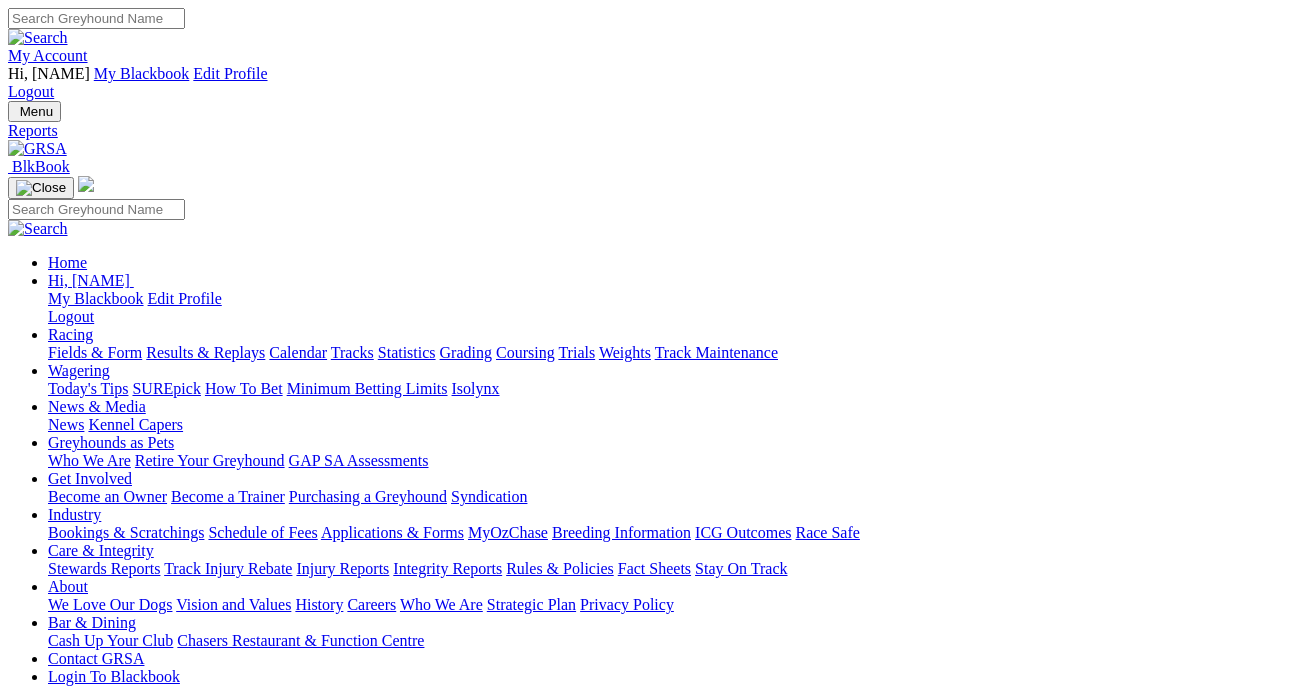 scroll, scrollTop: 0, scrollLeft: 0, axis: both 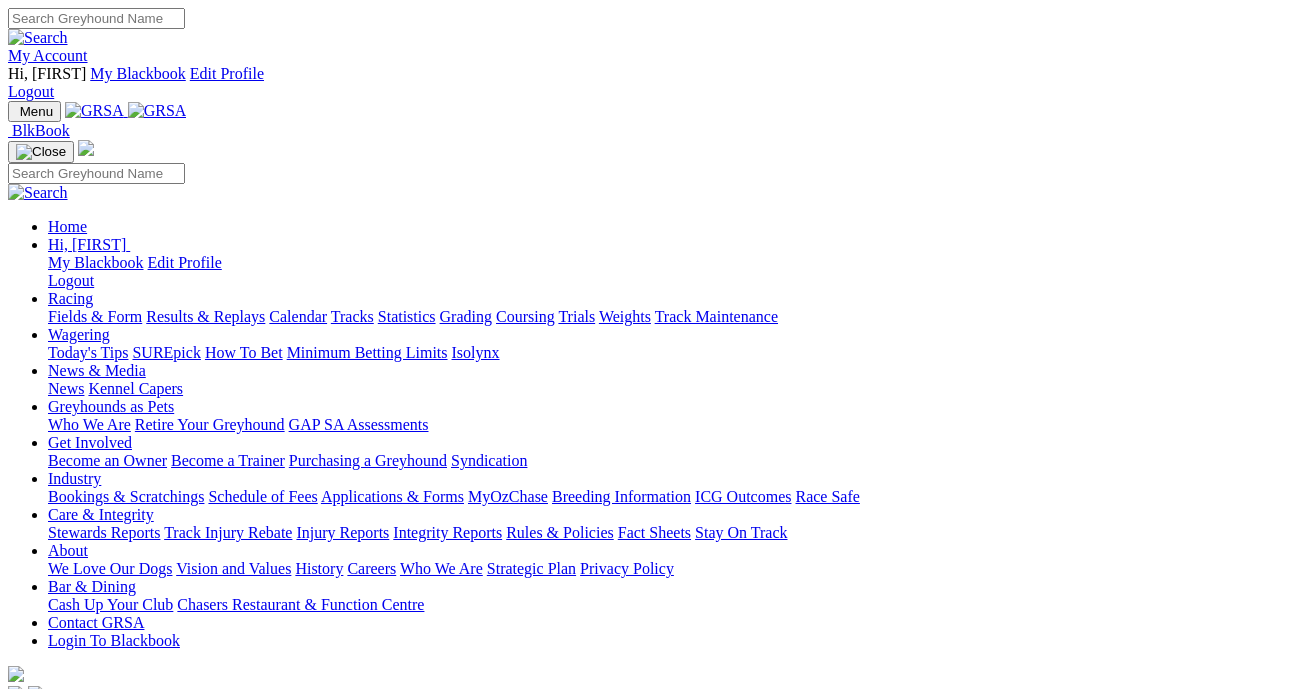 click on "Racing" at bounding box center [70, 298] 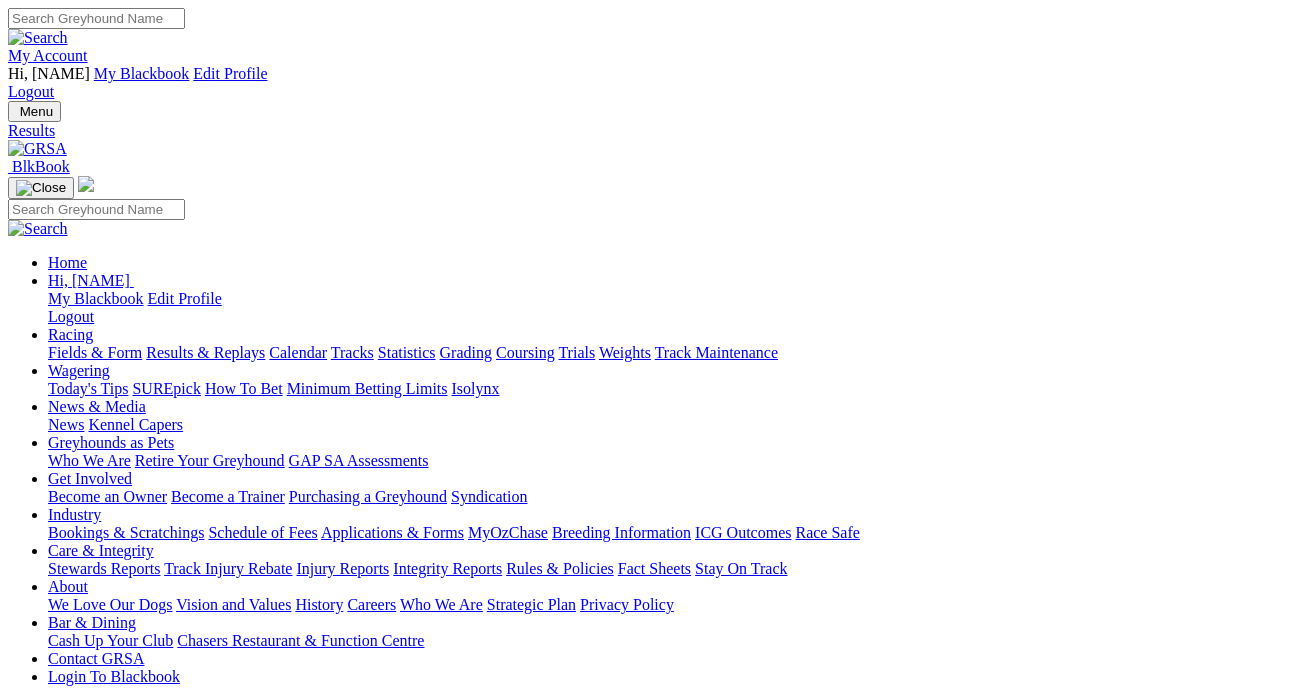 scroll, scrollTop: 0, scrollLeft: 0, axis: both 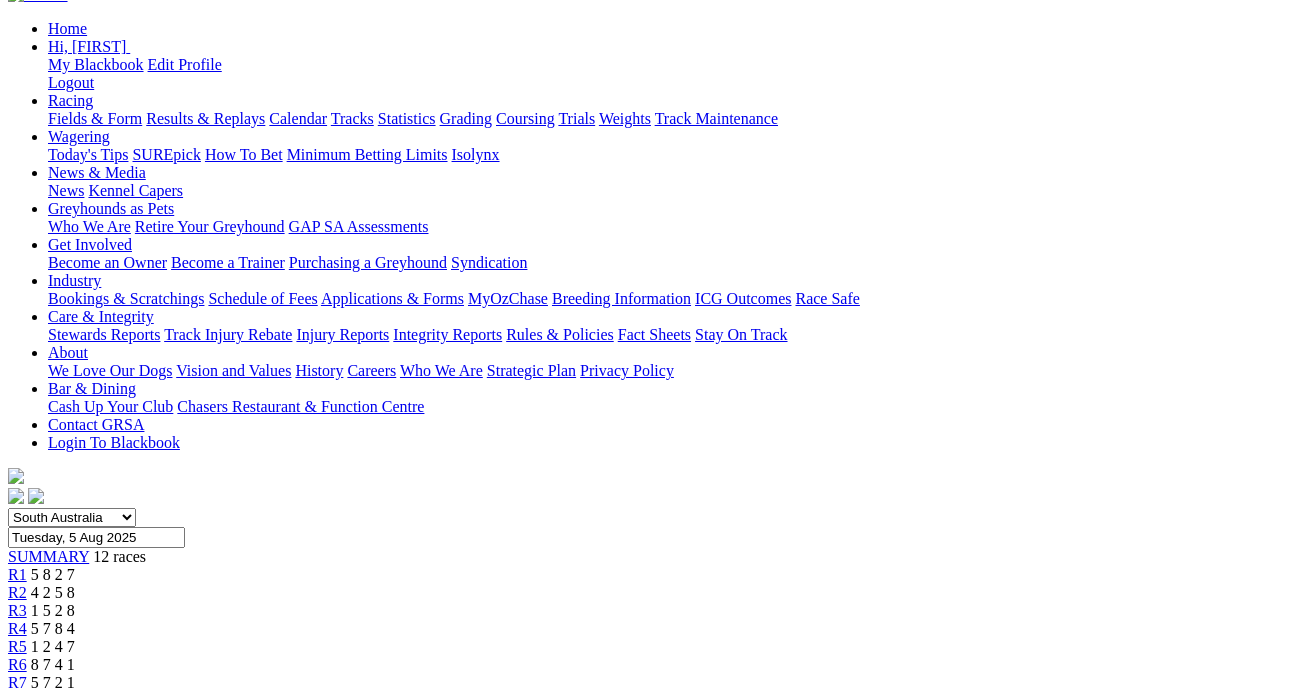 click at bounding box center (89, 1560) 